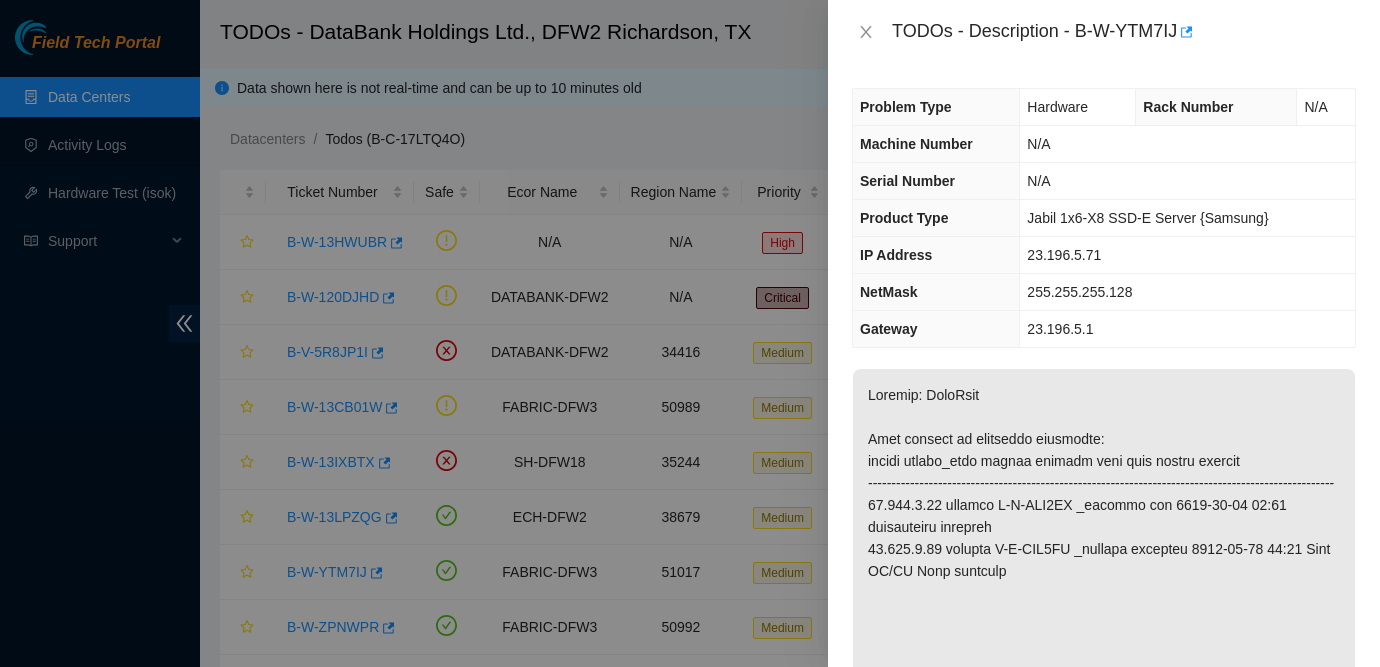 scroll, scrollTop: 270, scrollLeft: 0, axis: vertical 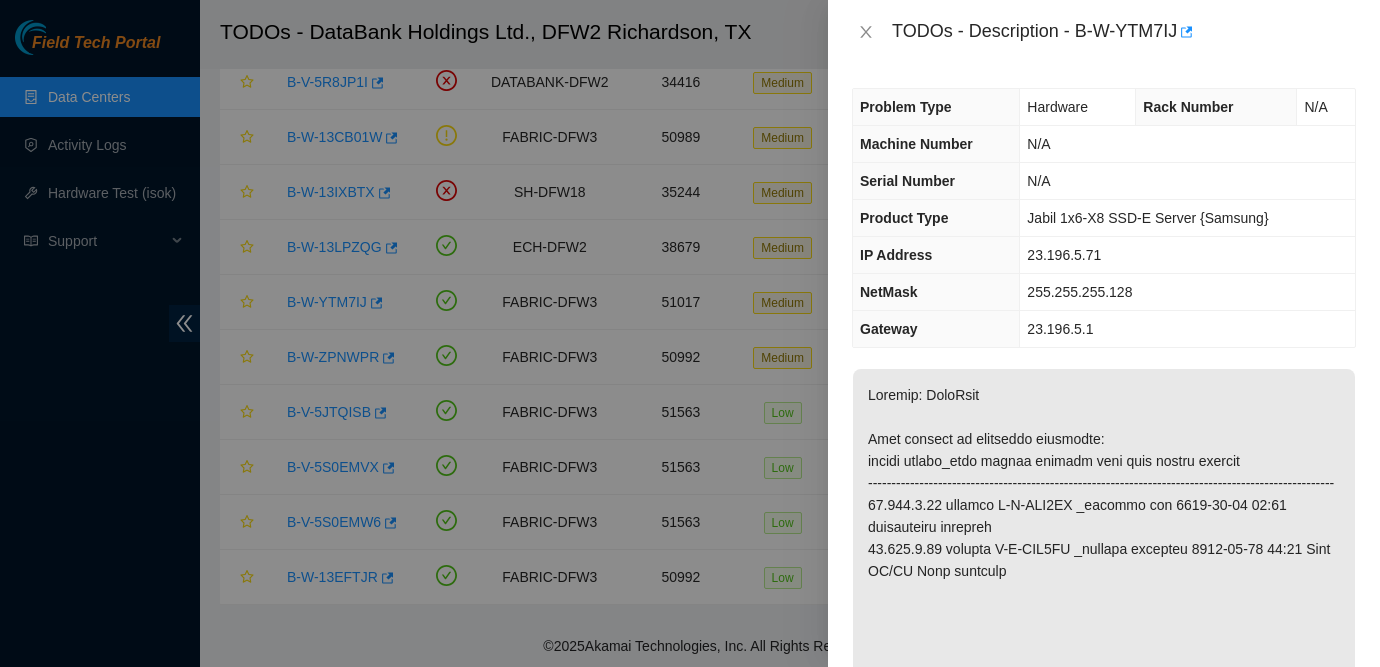 click at bounding box center (690, 333) 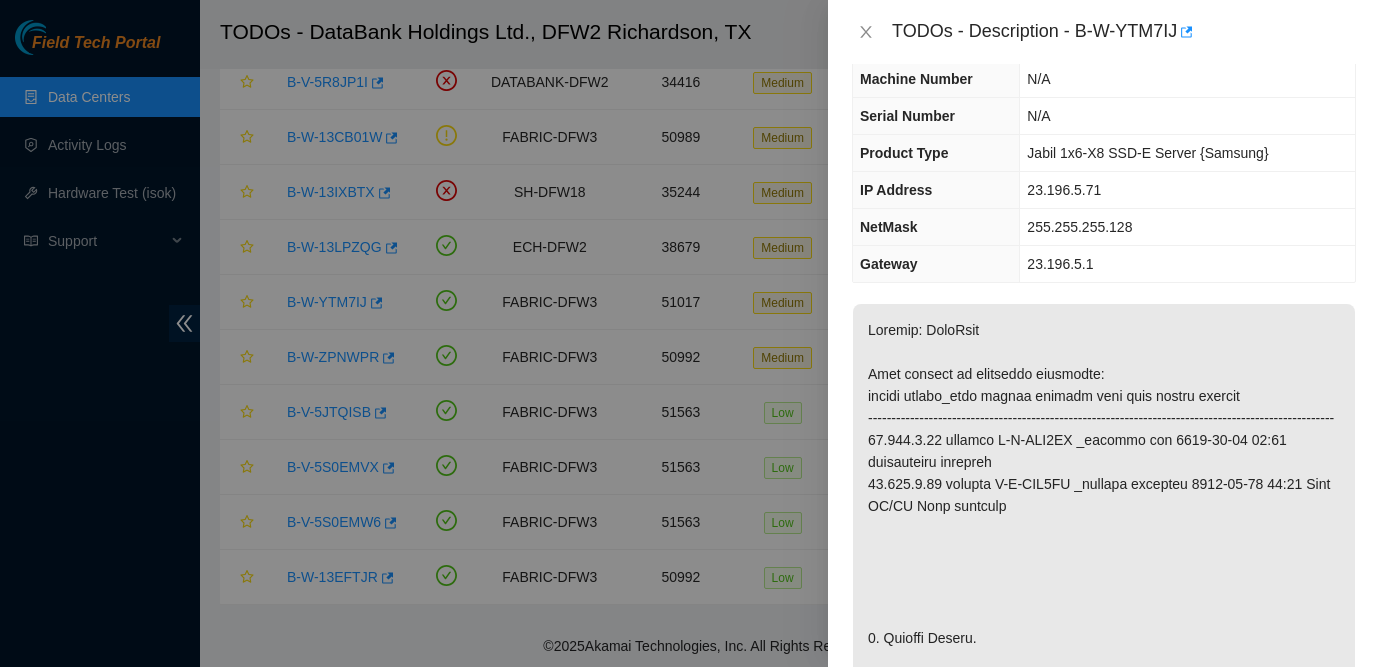 scroll, scrollTop: 0, scrollLeft: 0, axis: both 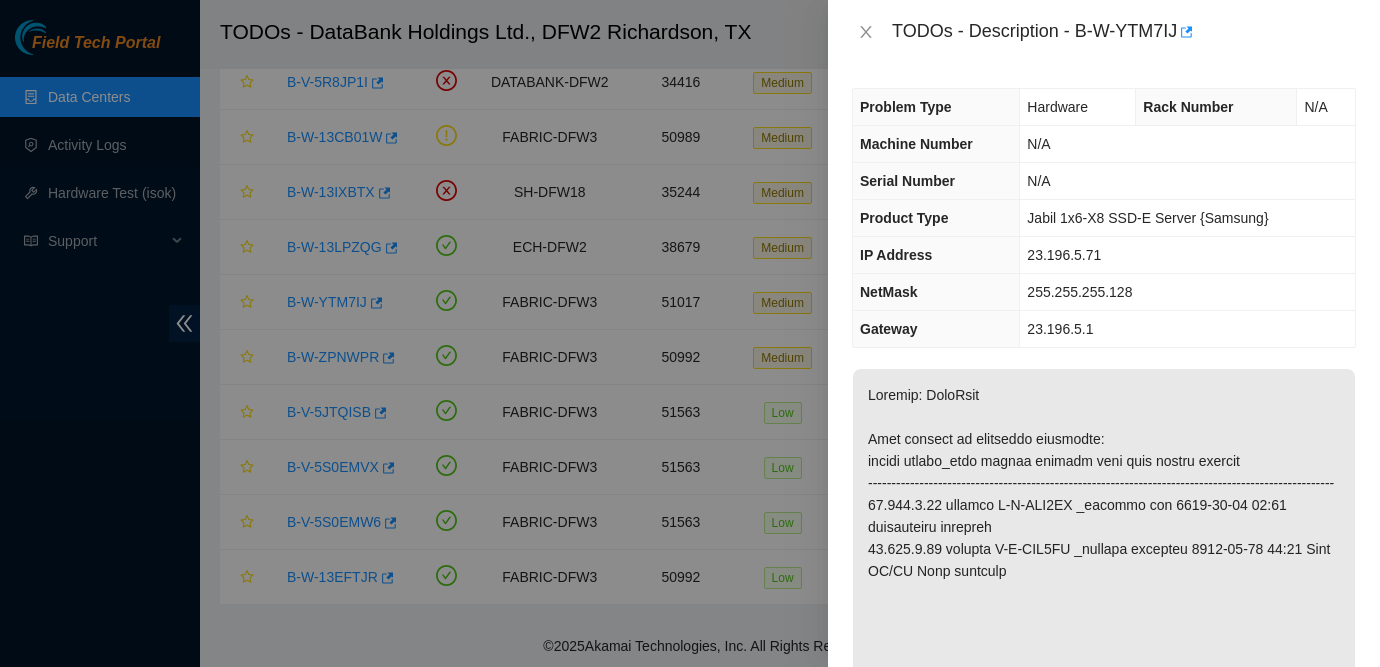 click on "Problem Type Hardware Rack Number N/A Machine Number N/A Serial Number N/A Product Type Jabil 1x6-X8 SSD-E Server {Samsung} IP Address 23.196.5.71 NetMask 255.255.255.128 Gateway 23.196.5.1 Show Ticket History Show Shipment Details Resolutions Rebooted Rescued Replaced disk Reseated components Replaced RAM Replaced Machine Identified Faulty disk Replaced ETH/Power cable Clean/Replaced optic Other Run Hardware Test Hardware Test Results 23.196.5.70: passed: ok 23.196.5.71: failed: unpingable Return Tracking Add Notes    Comment Submit Close" at bounding box center [1104, 365] 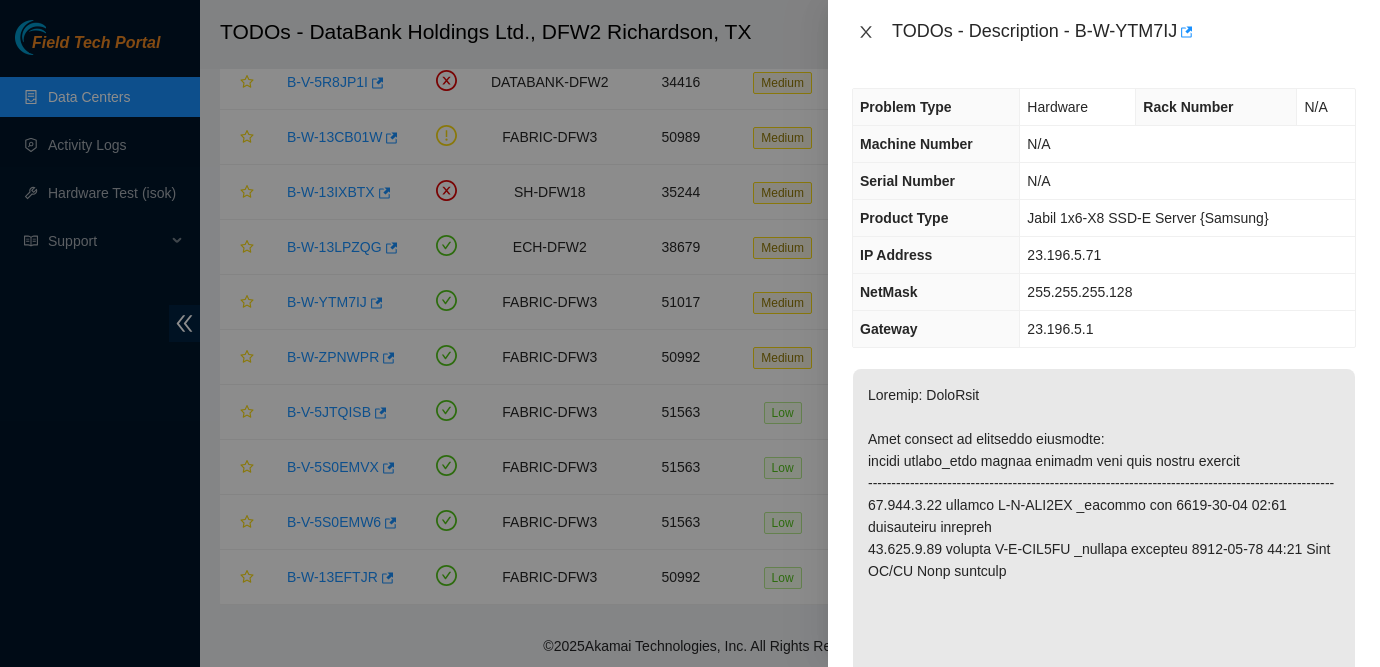click at bounding box center (866, 32) 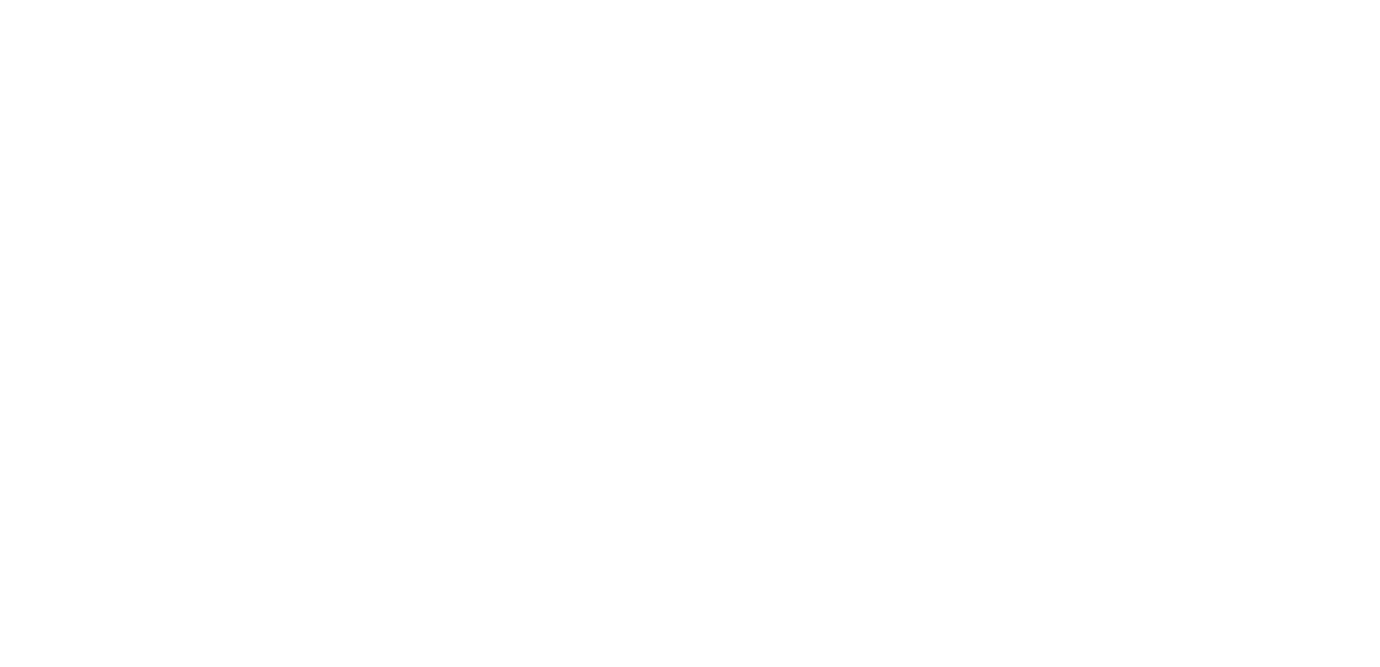 scroll, scrollTop: 0, scrollLeft: 0, axis: both 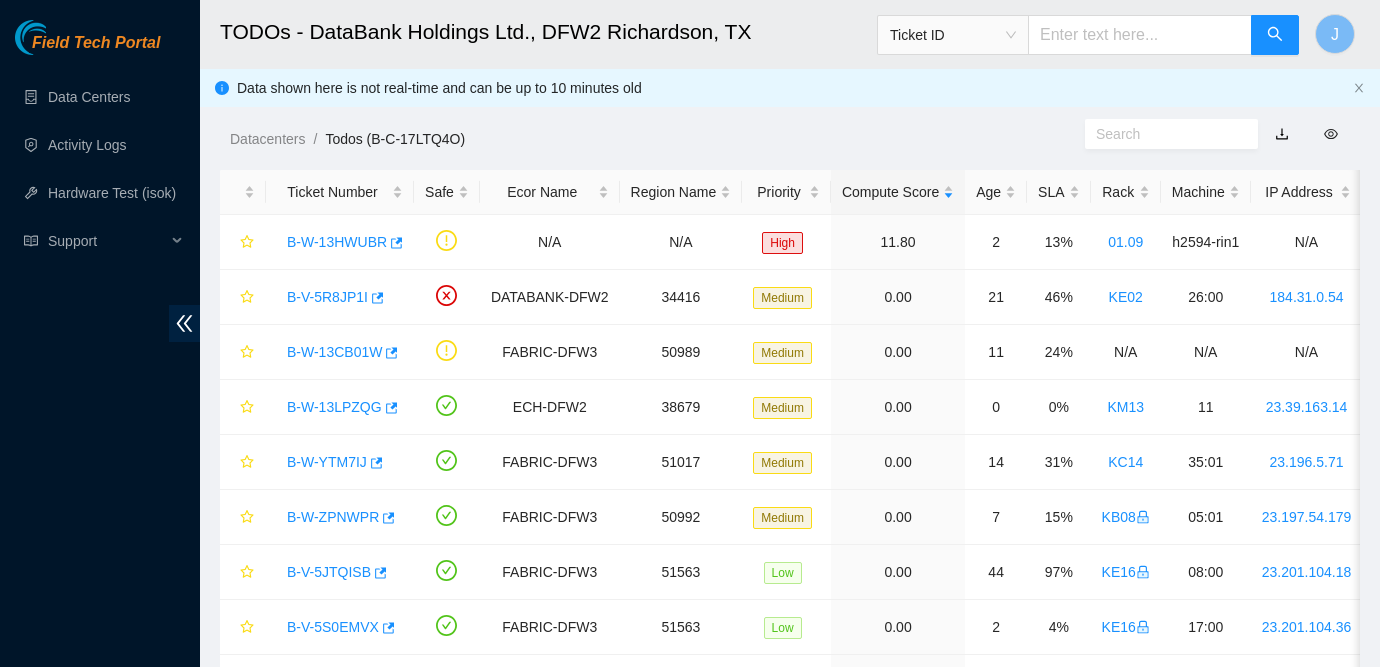 click on "Field Tech Portal" at bounding box center (100, 37) 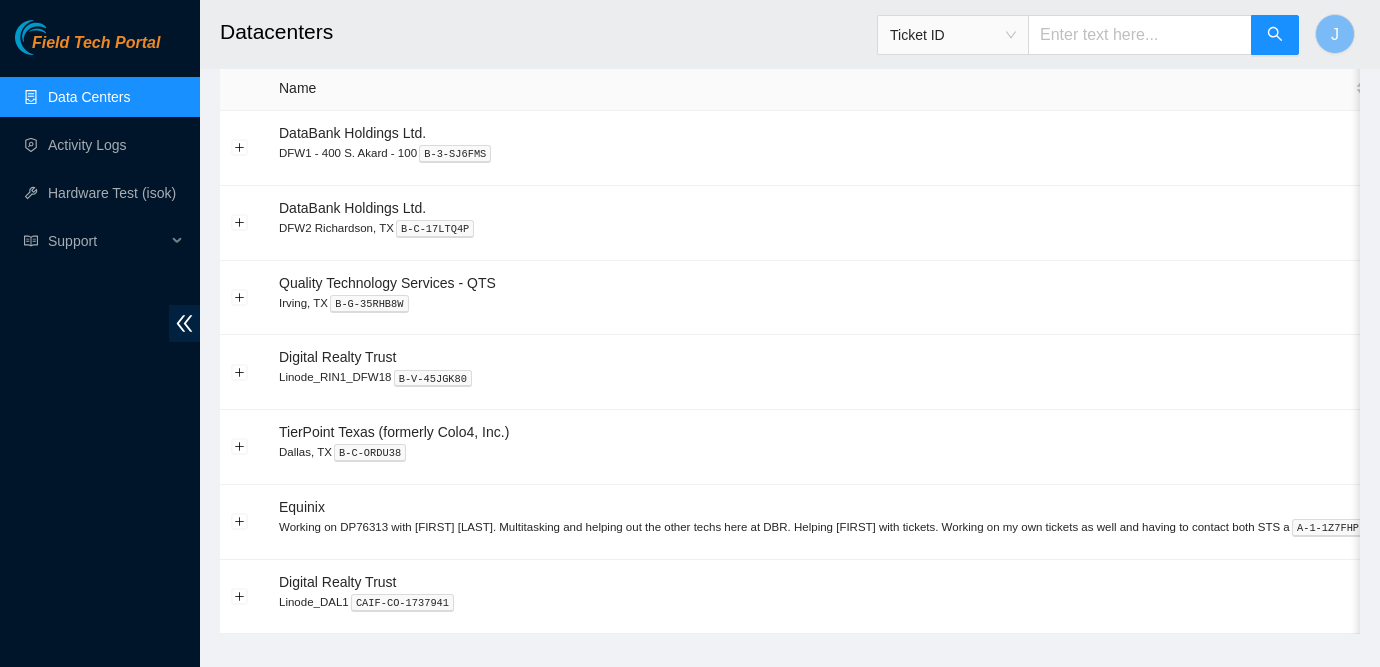 scroll, scrollTop: 52, scrollLeft: 0, axis: vertical 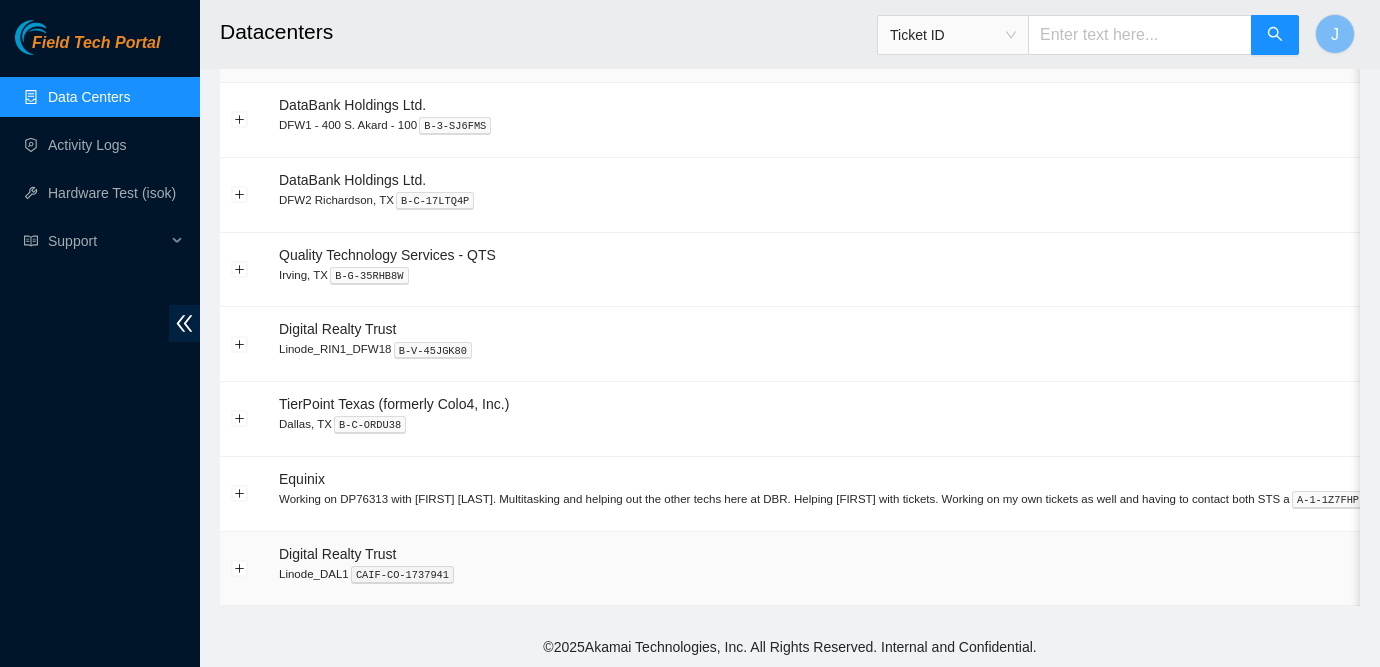 click at bounding box center (244, 569) 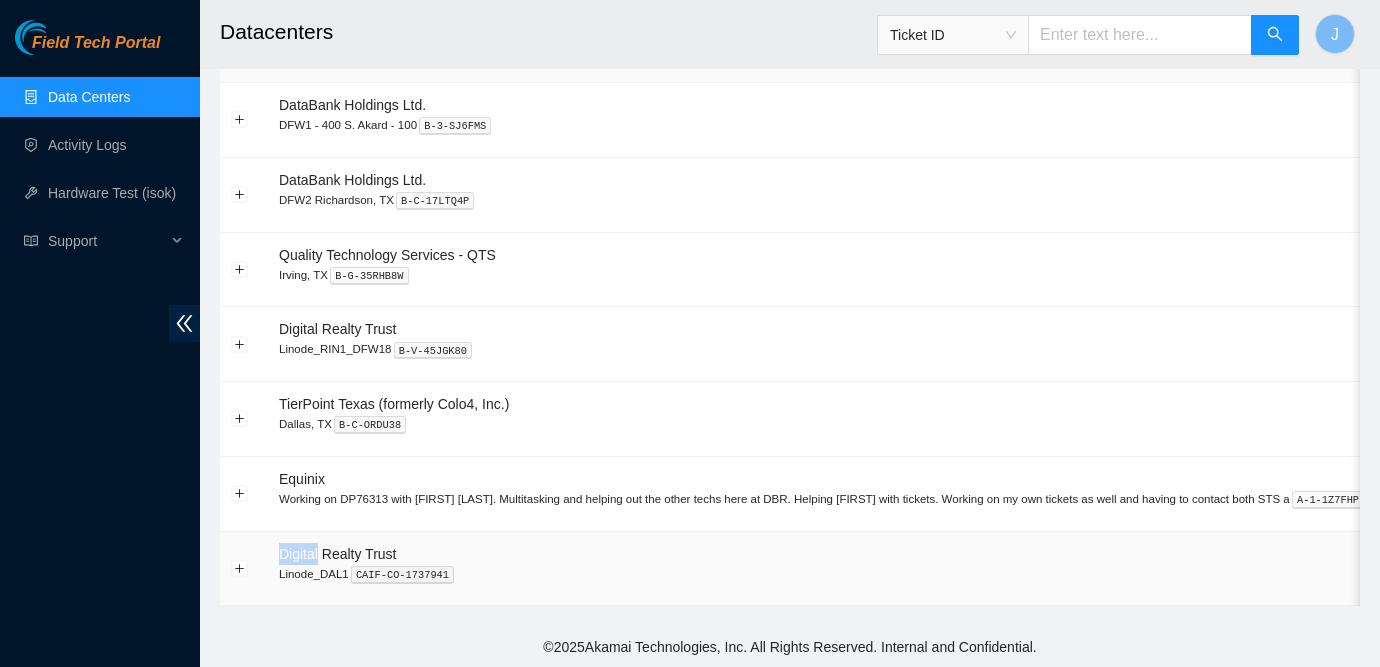 click at bounding box center (244, 569) 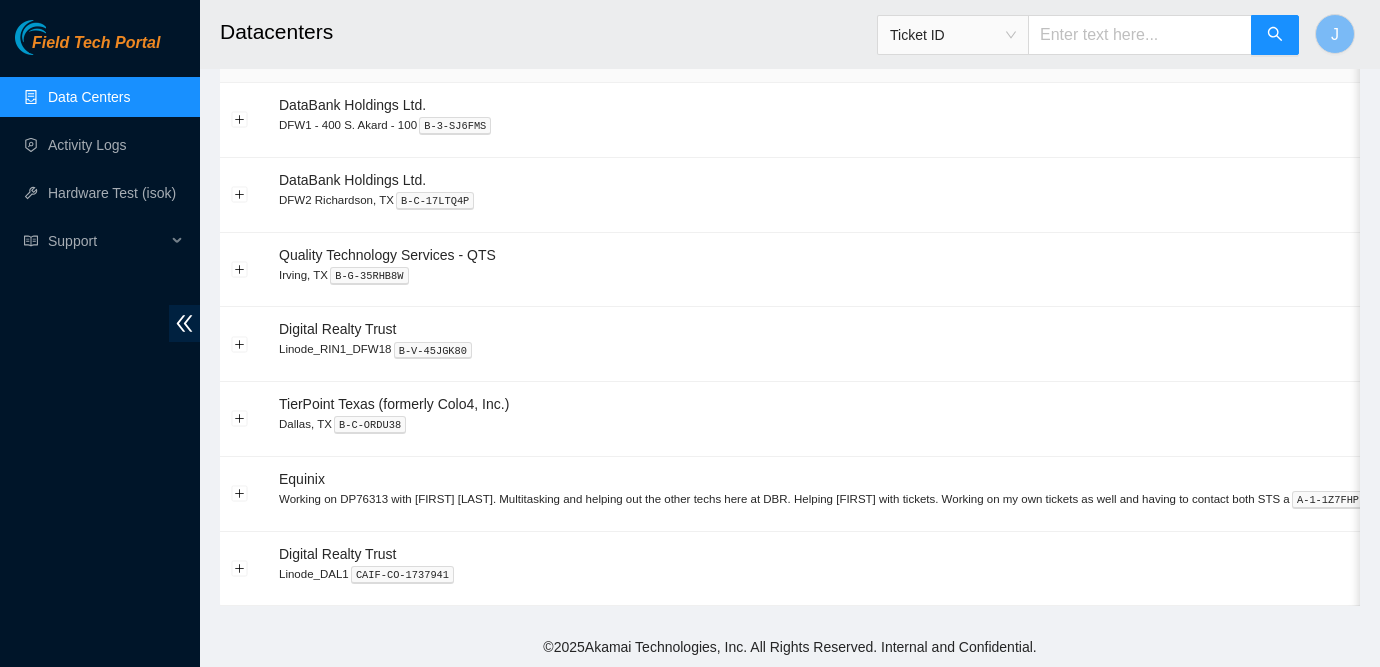 click on "Field Tech Portal Data Centers Activity Logs Hardware Test (isok) Support" at bounding box center [100, 343] 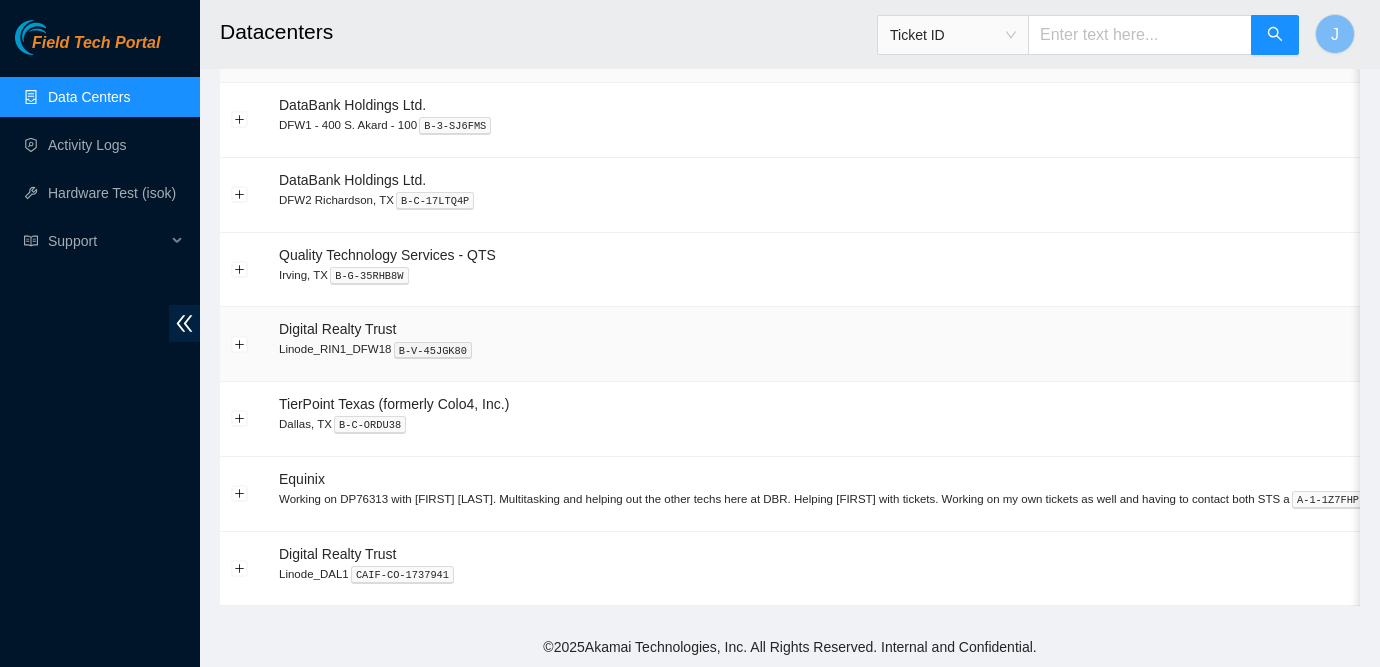 scroll, scrollTop: 0, scrollLeft: 0, axis: both 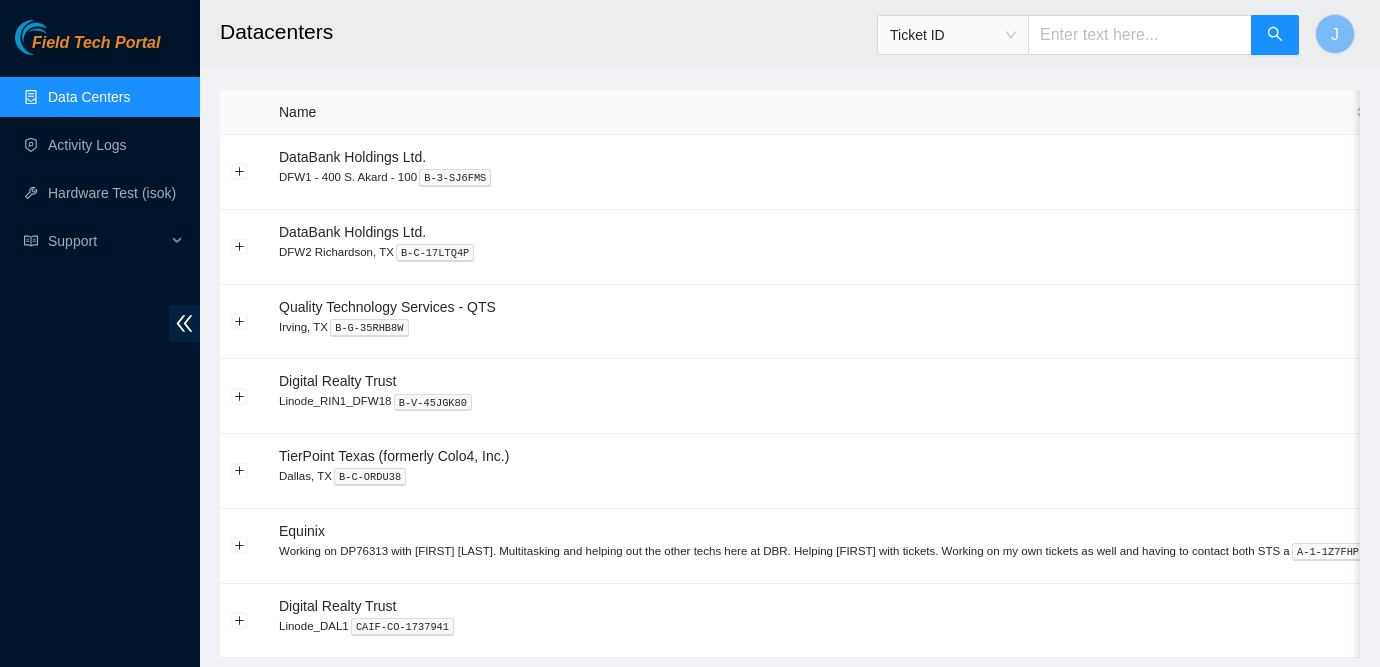 click on "Field Tech Portal Data Centers Activity Logs Hardware Test (isok) Support" at bounding box center (100, 343) 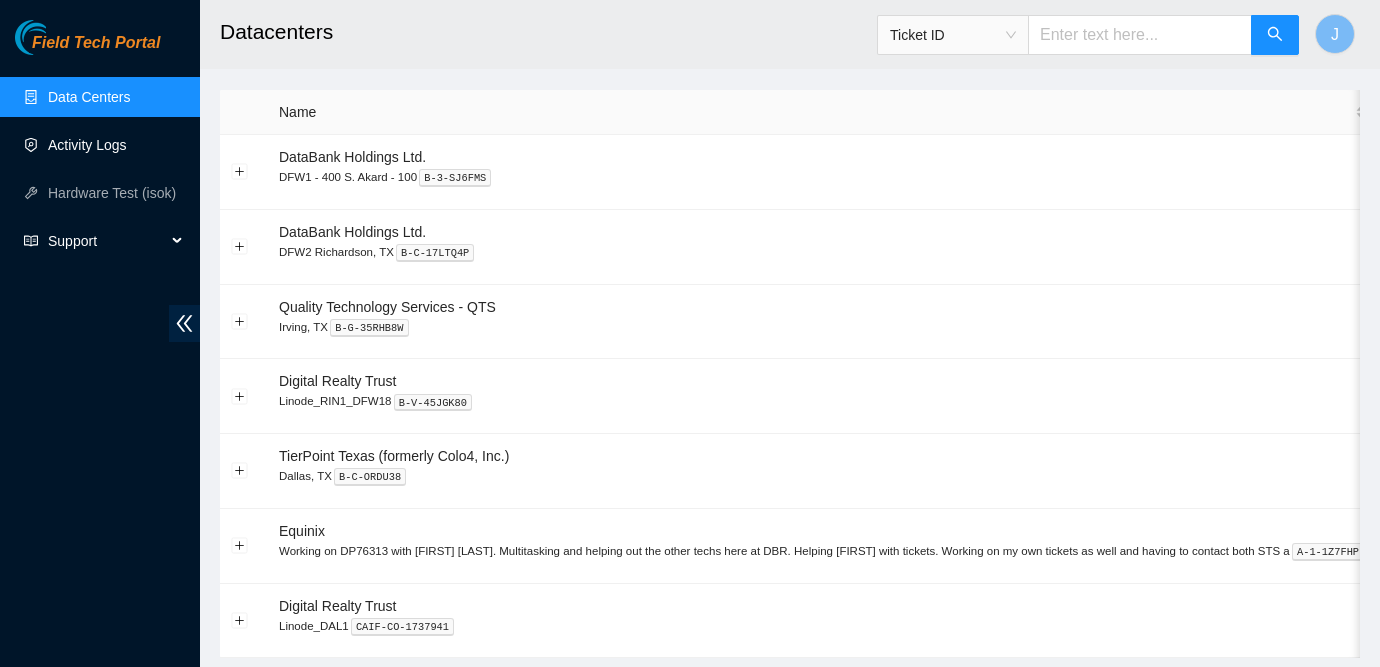 click on "Activity Logs" at bounding box center [87, 145] 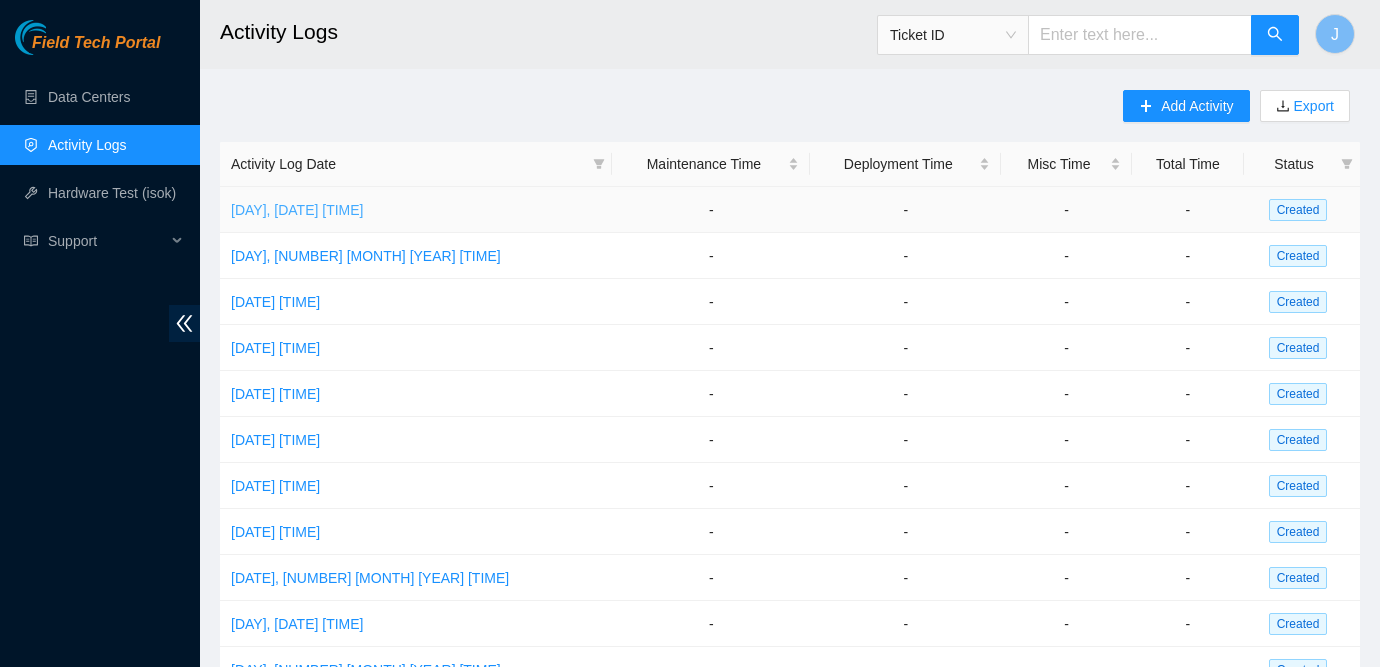 click on "[DAY], [DATE] [TIME]" at bounding box center (297, 210) 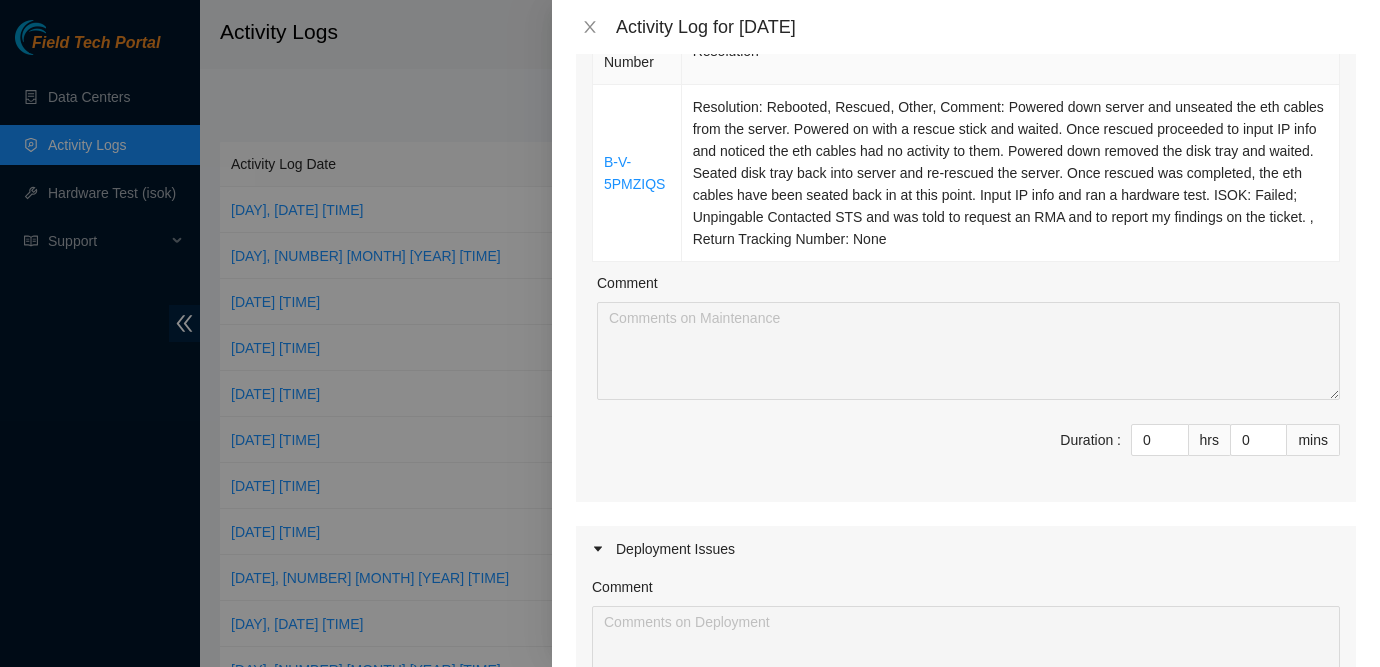 scroll, scrollTop: 267, scrollLeft: 0, axis: vertical 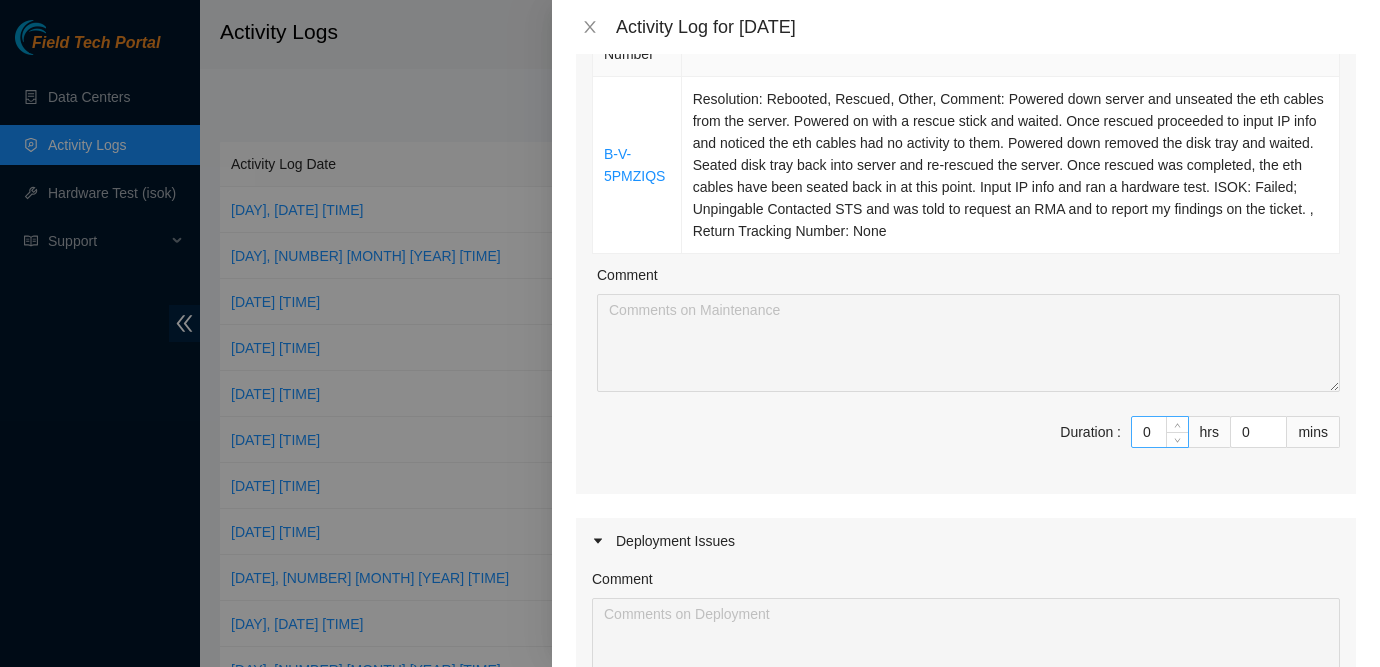 click on "0" at bounding box center [1160, 432] 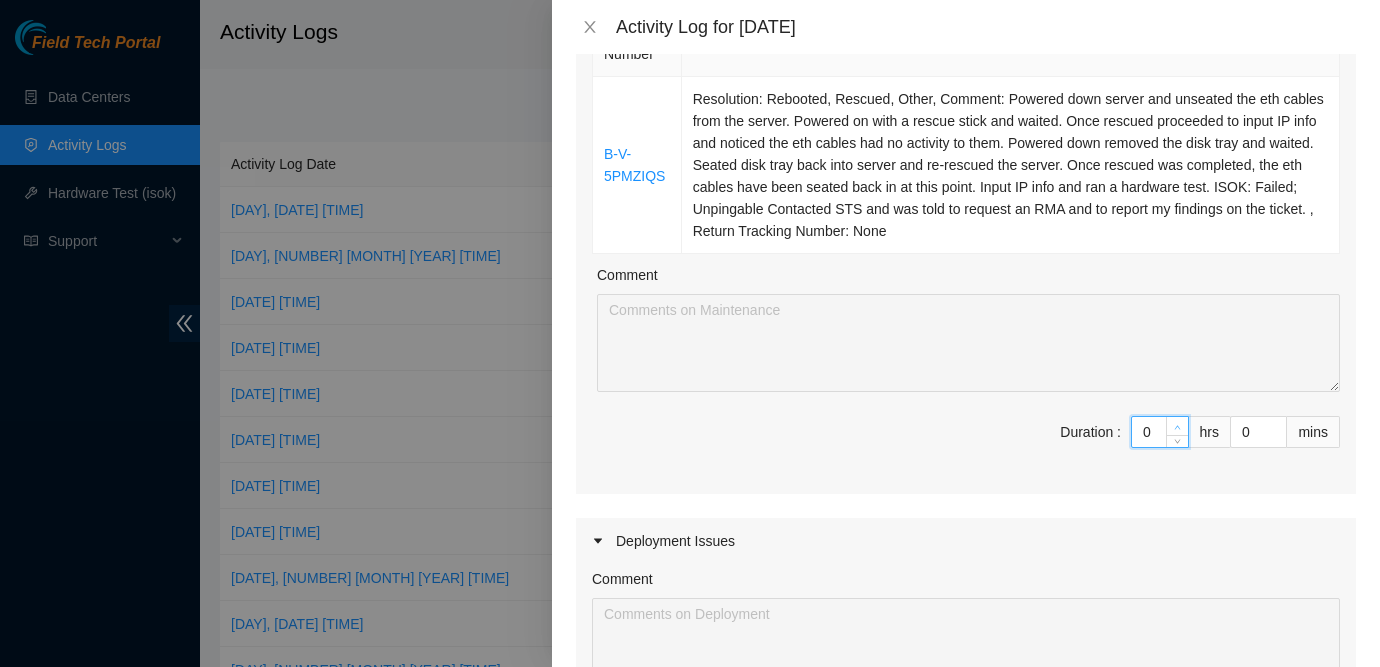 type on "1" 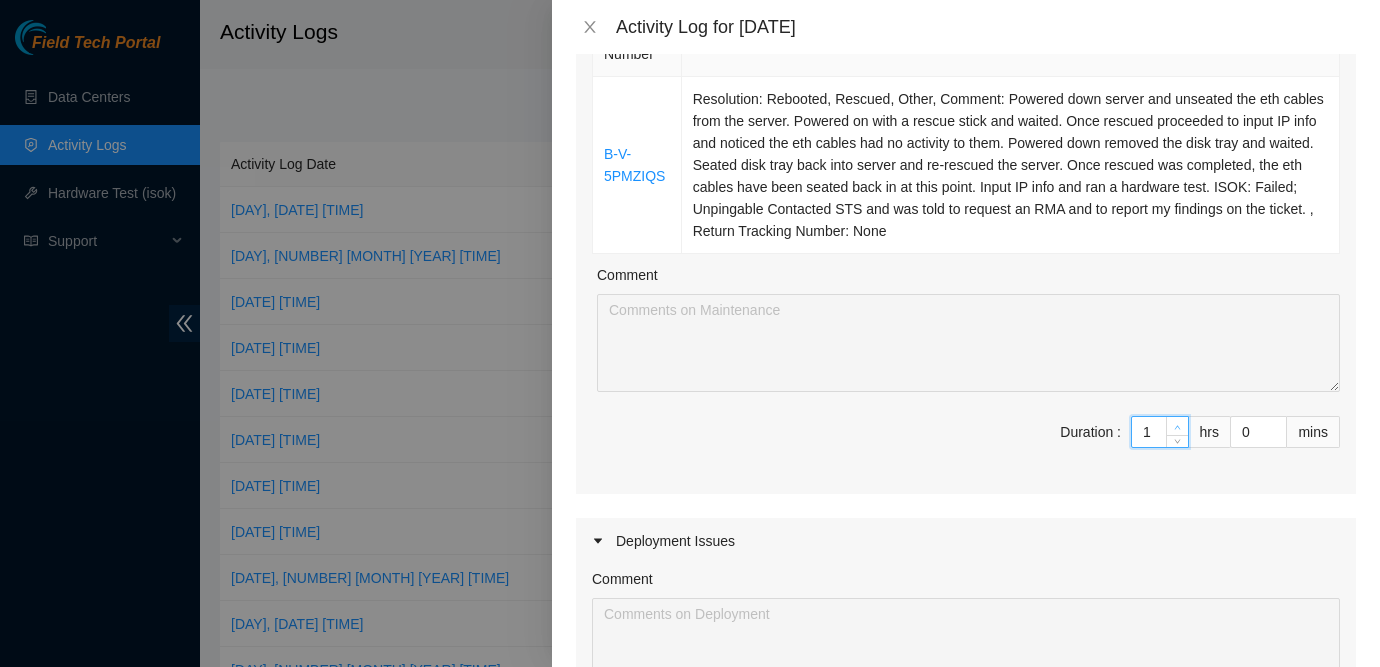type on "1" 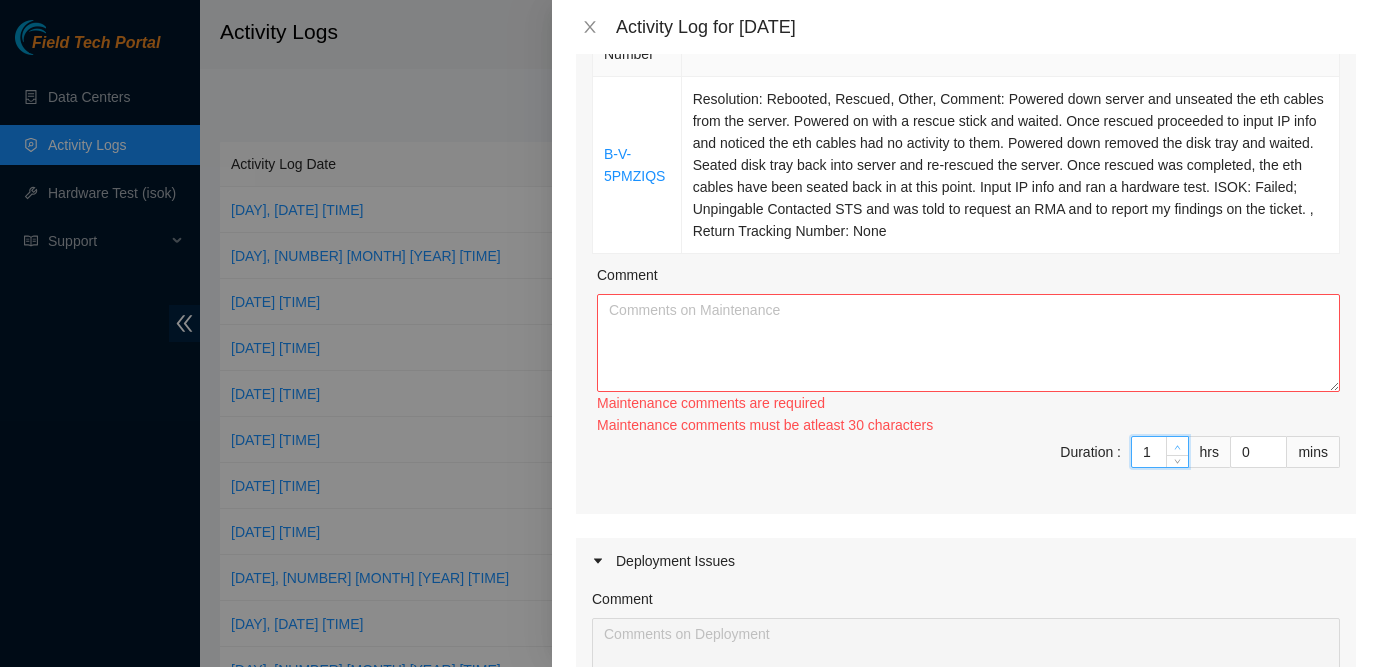 type on "2" 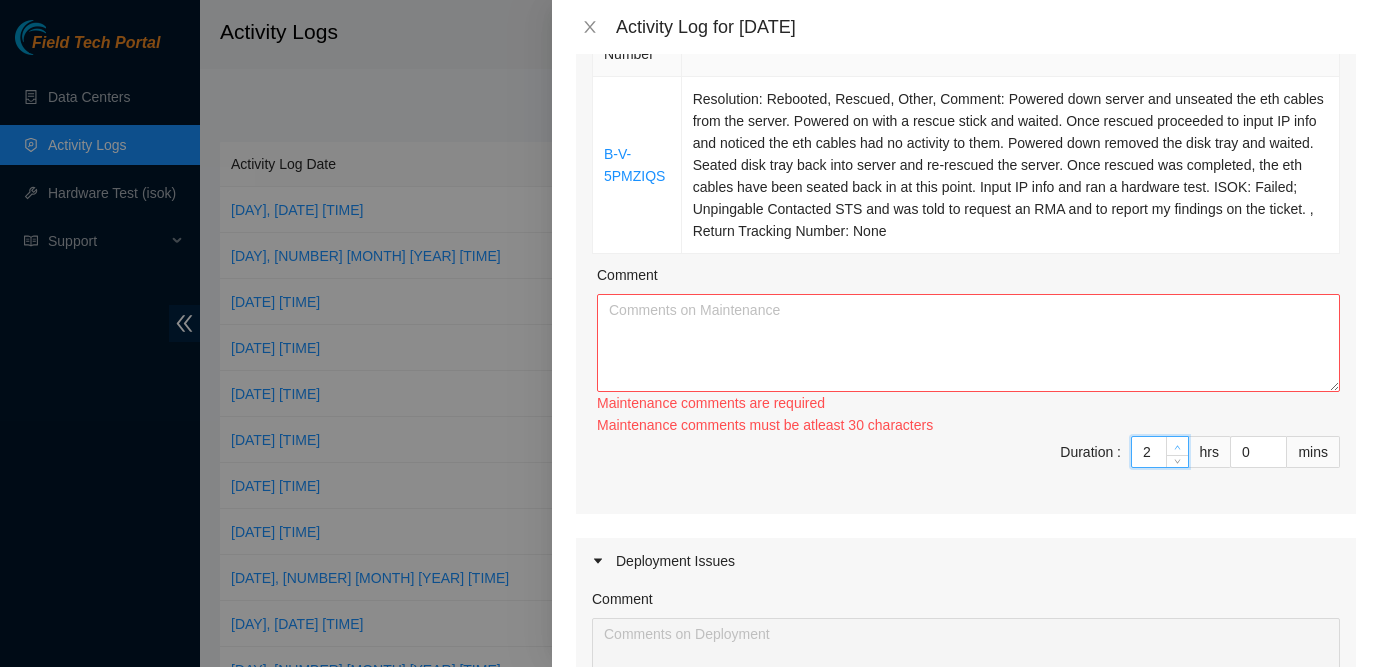 click 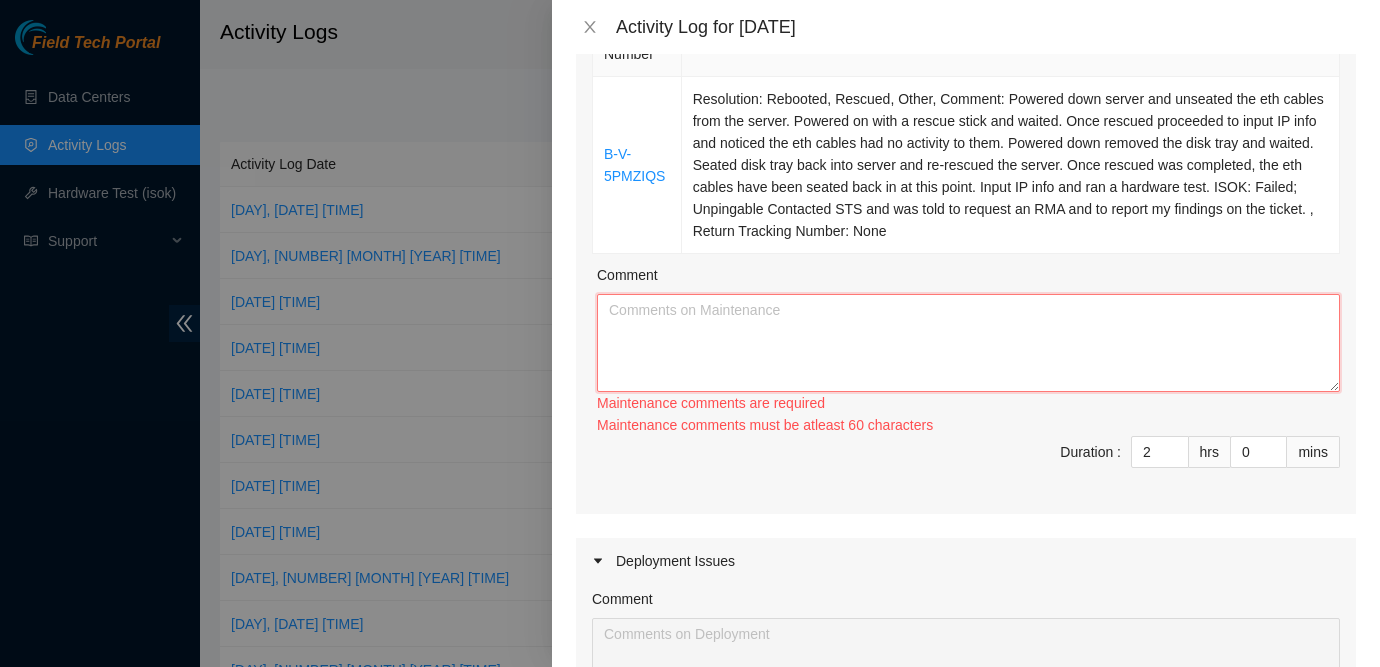 click on "Comment" at bounding box center [968, 343] 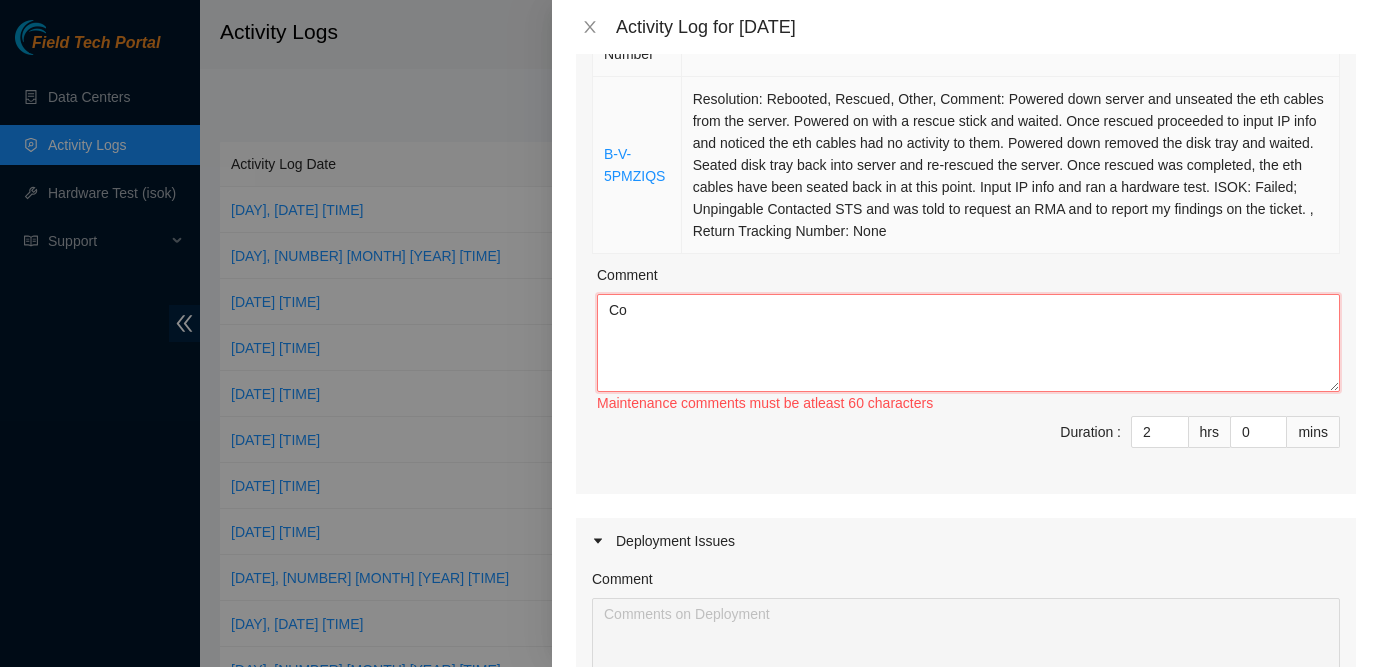 type on "C" 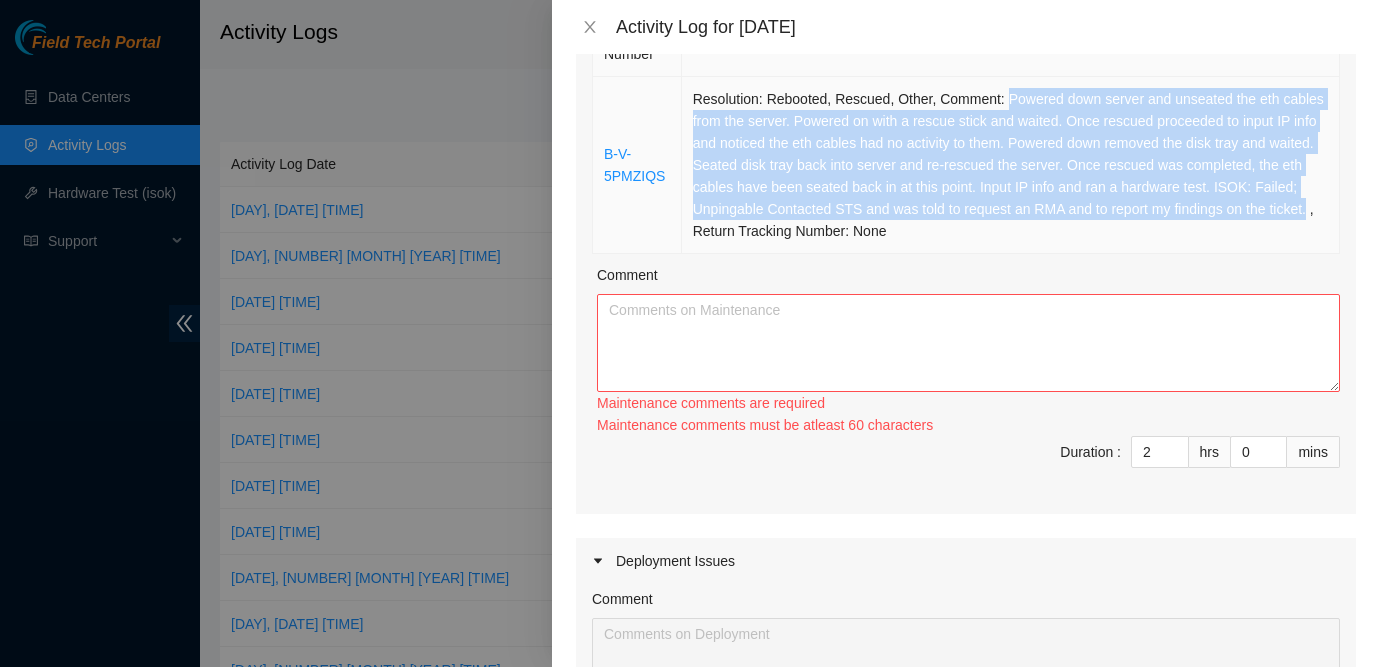 drag, startPoint x: 1017, startPoint y: 94, endPoint x: 833, endPoint y: 228, distance: 227.6225 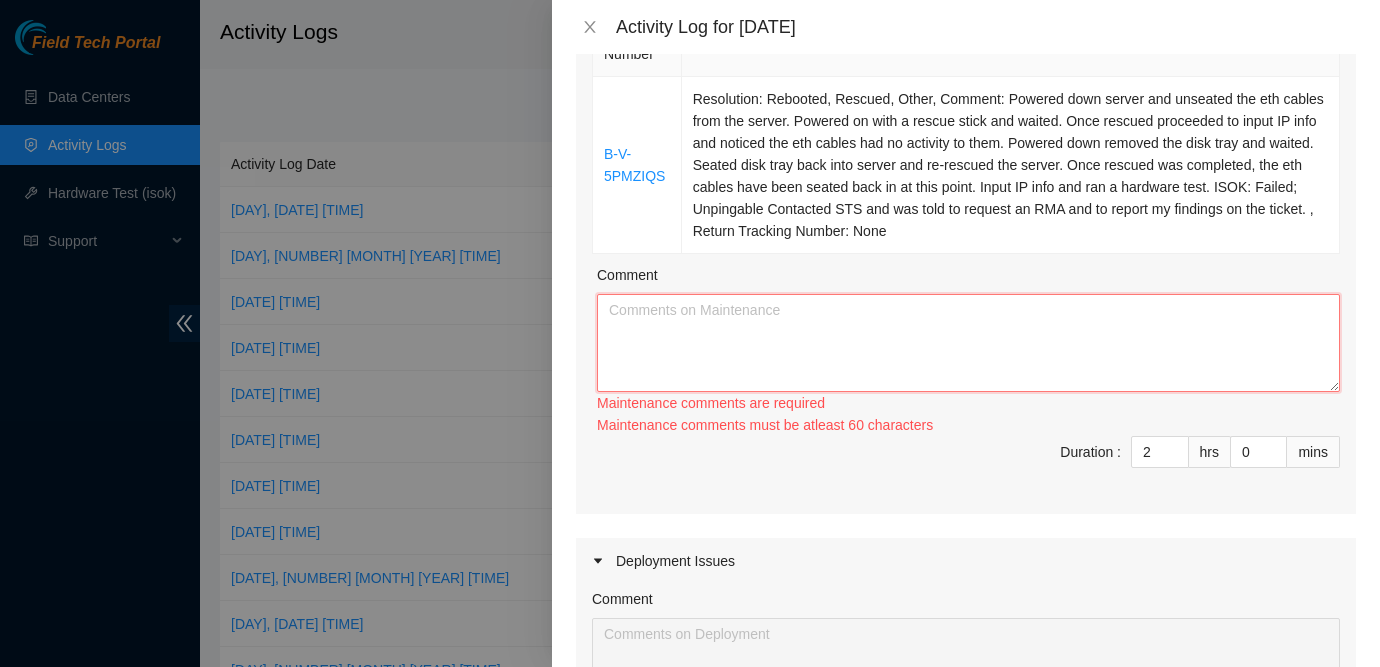 click on "Comment" at bounding box center [968, 343] 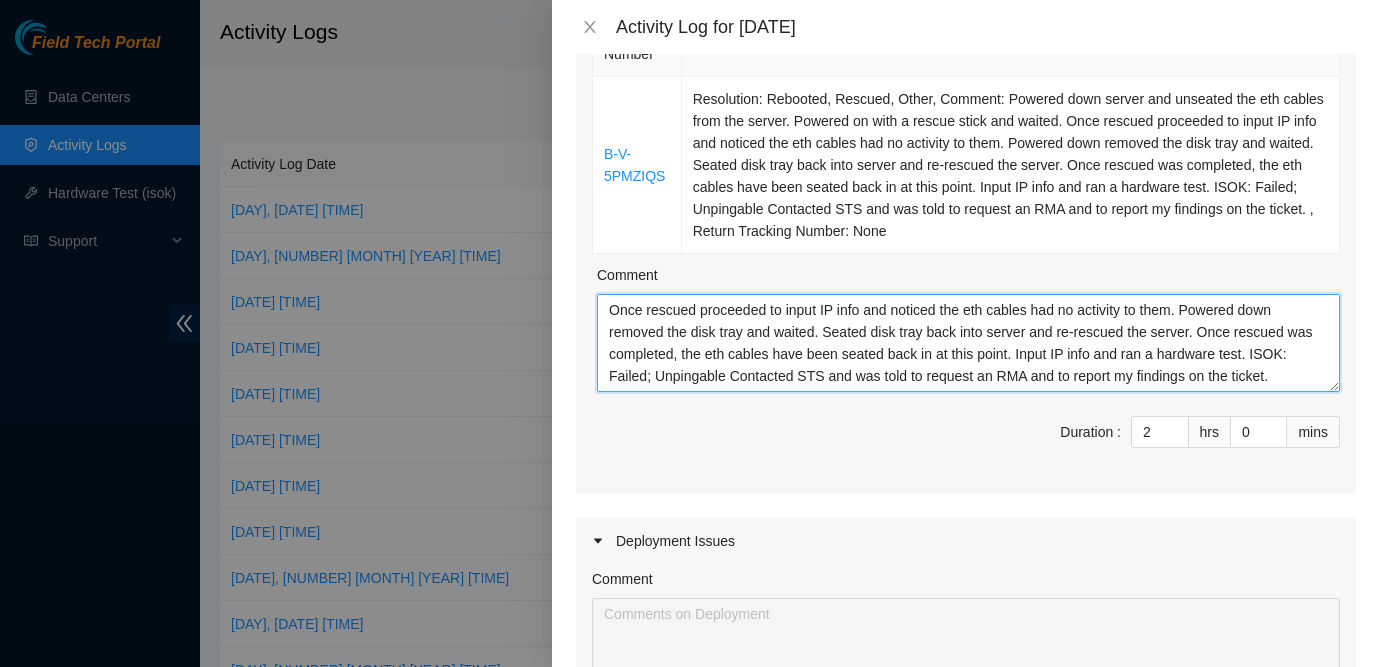 scroll, scrollTop: 44, scrollLeft: 0, axis: vertical 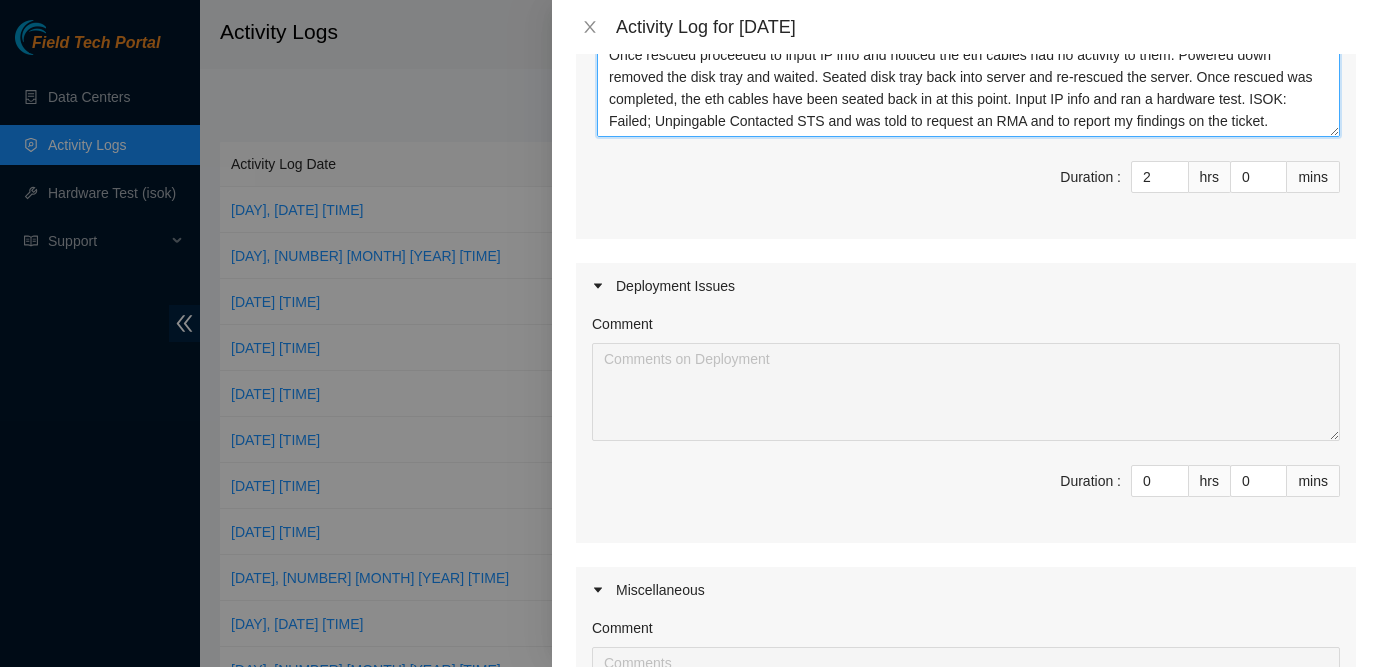 type on "Powered down server and unseated the eth cables from the server. Powered on with a rescue stick and waited. Once rescued proceeded to input IP info and noticed the eth cables had no activity to them. Powered down removed the disk tray and waited. Seated disk tray back into server and re-rescued the server. Once rescued was completed, the eth cables have been seated back in at this point. Input IP info and ran a hardware test. ISOK: Failed; Unpingable Contacted STS and was told to request an RMA and to report my findings on the ticket." 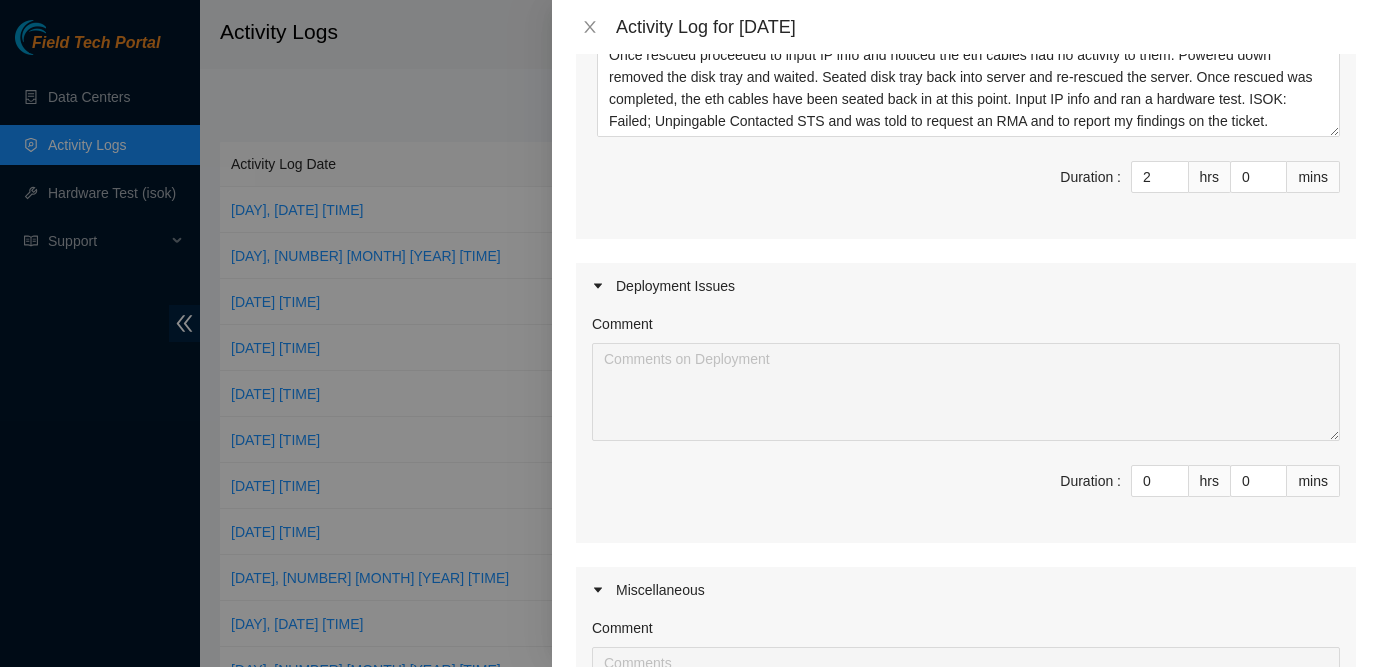 click on "Deployment Issues" at bounding box center [966, 286] 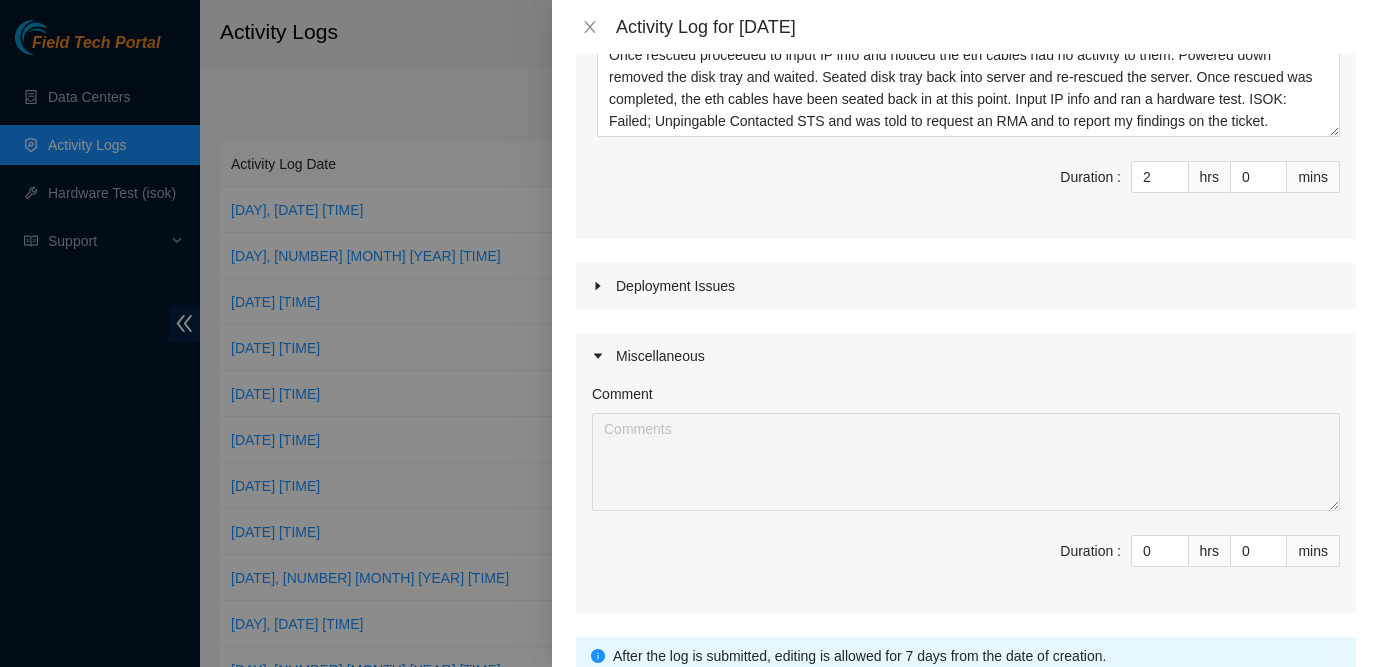 click on "Deployment Issues" at bounding box center [966, 286] 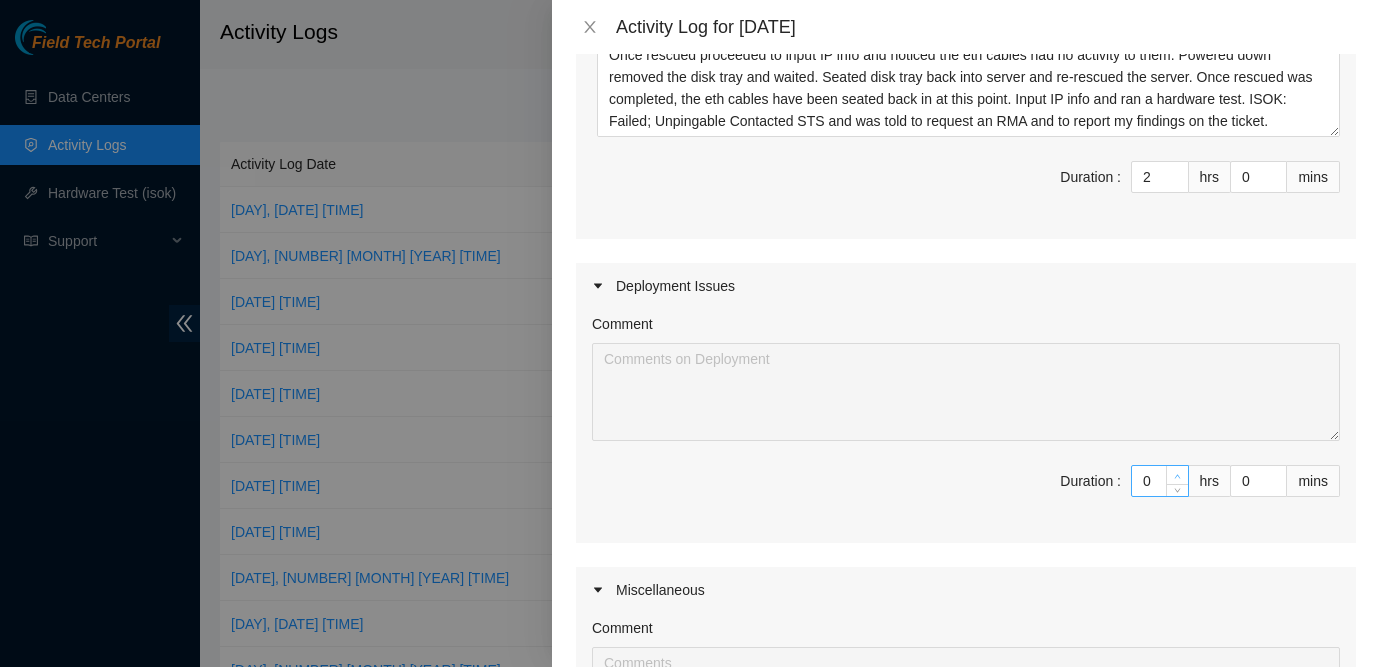 type on "1" 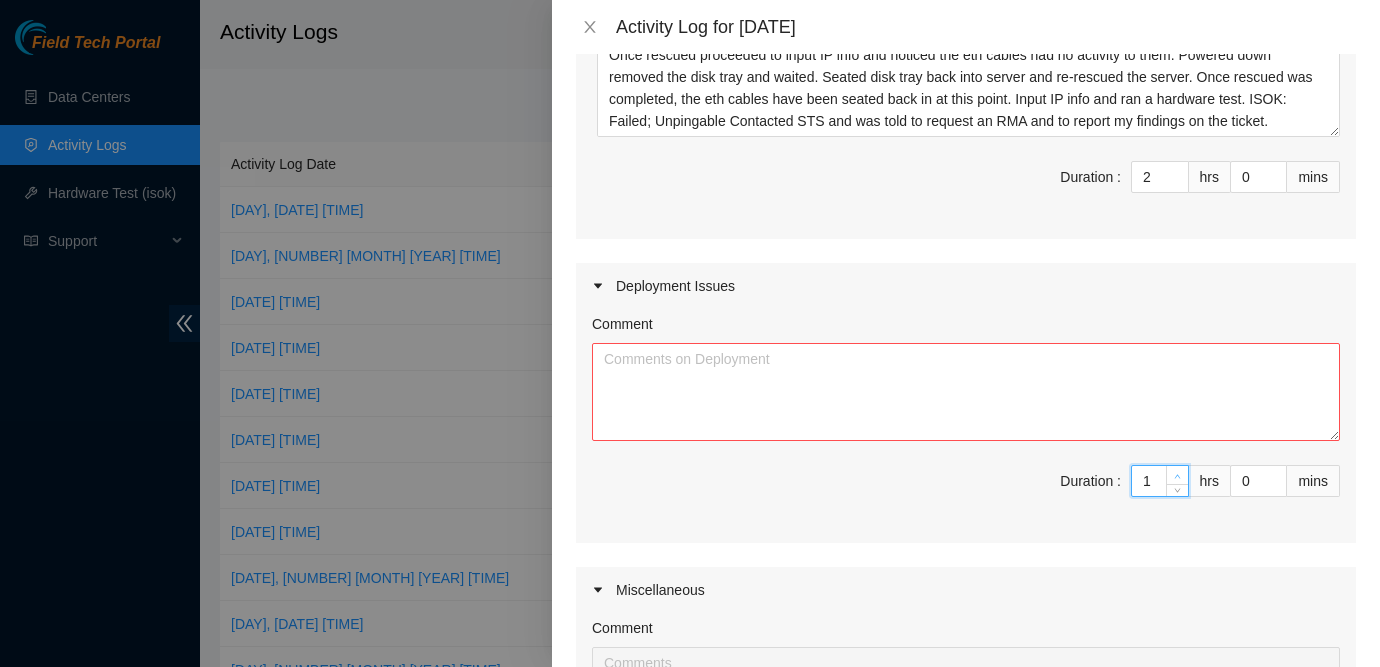 click 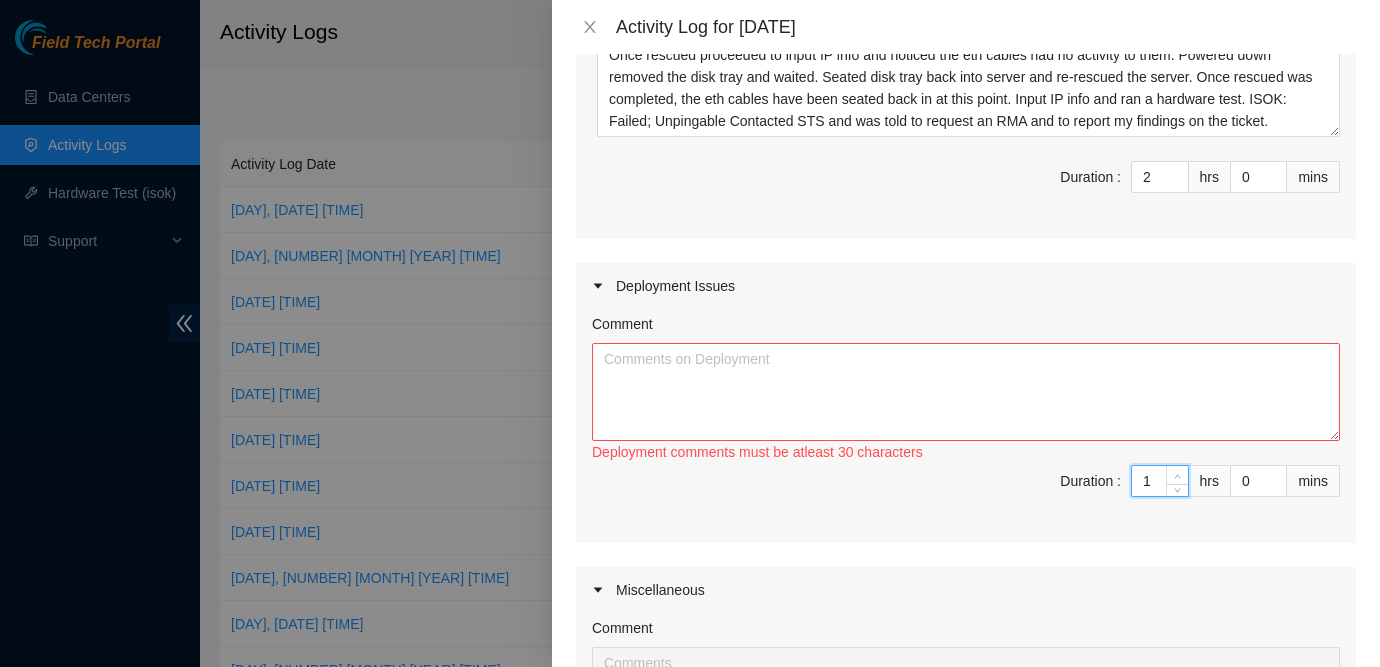 type on "2" 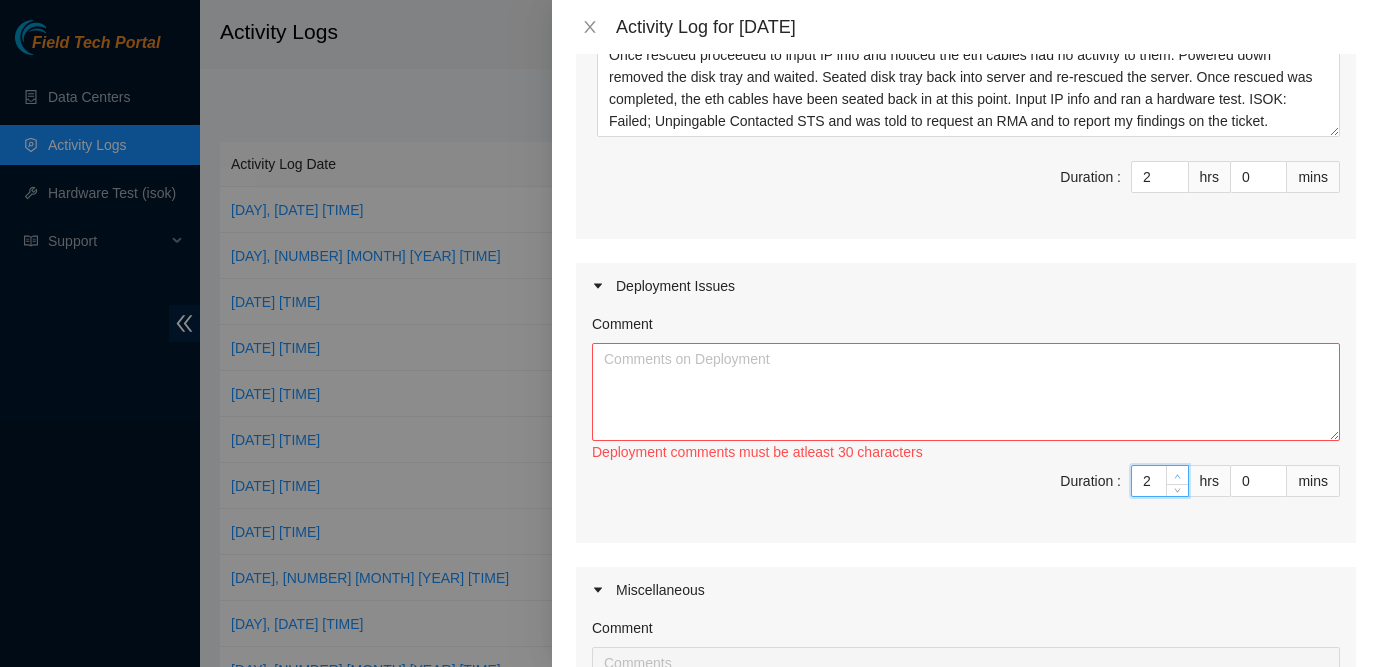 click 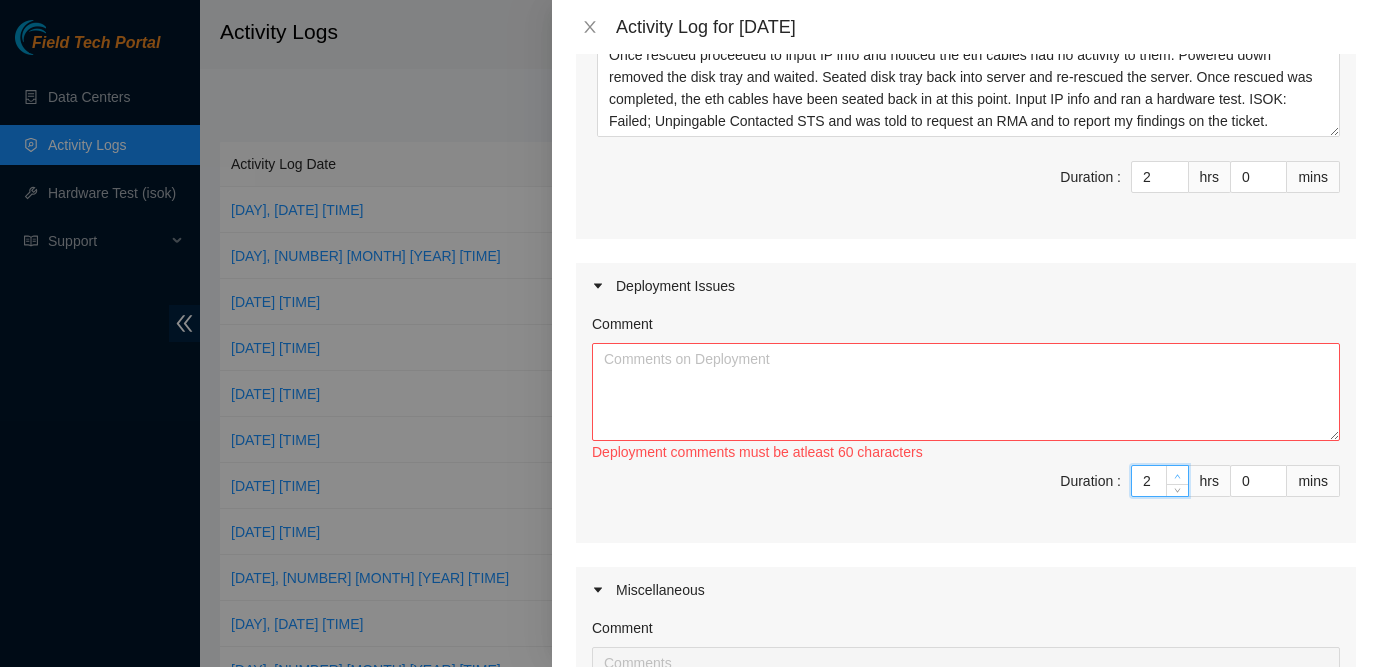 type on "3" 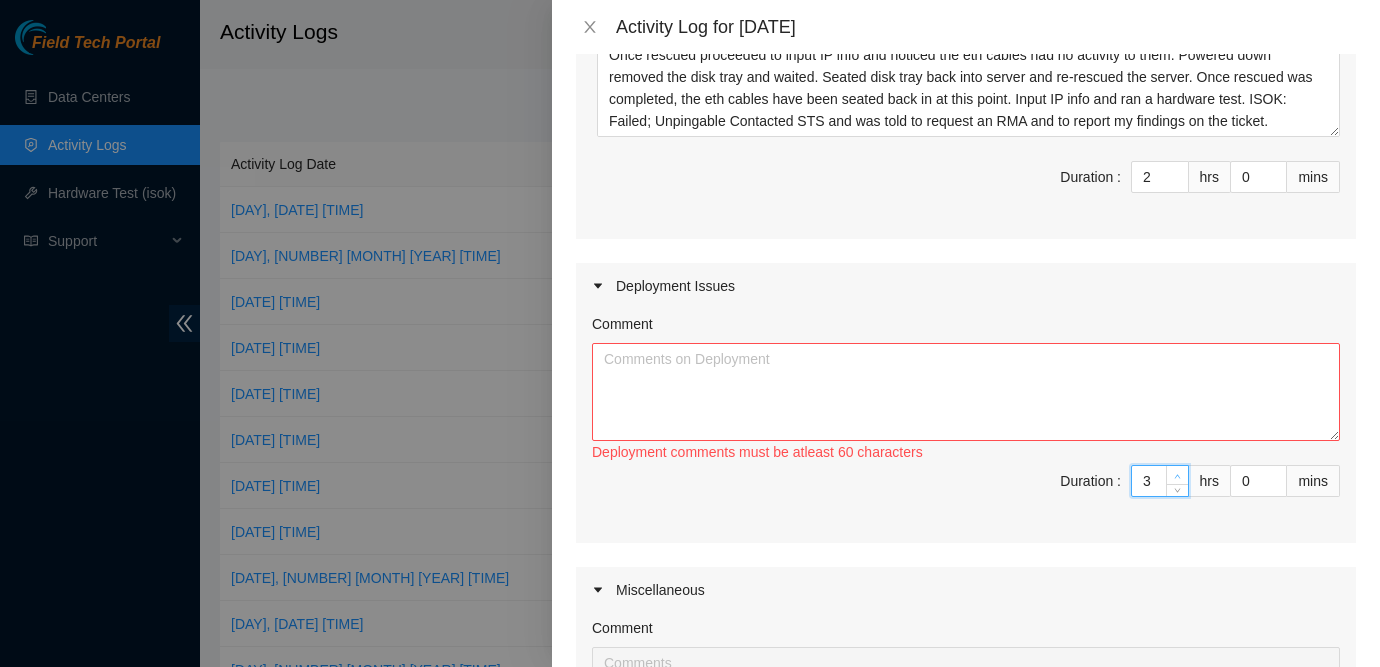 click 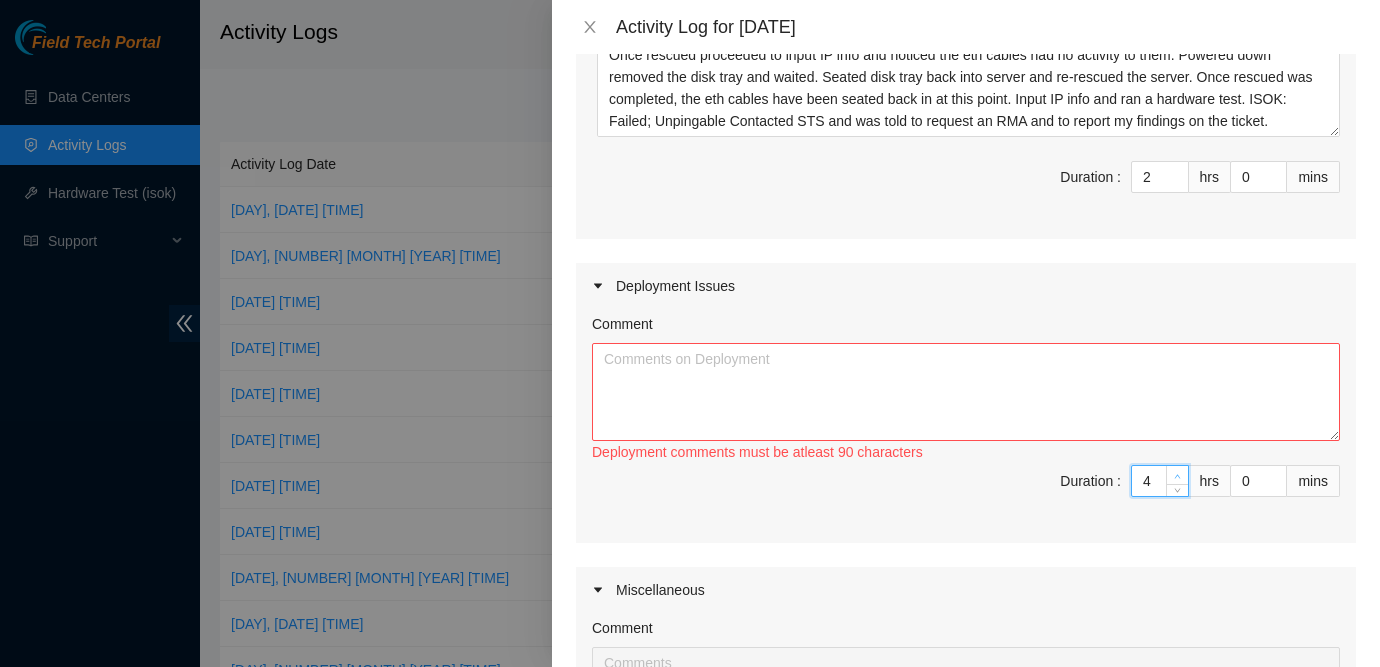 click 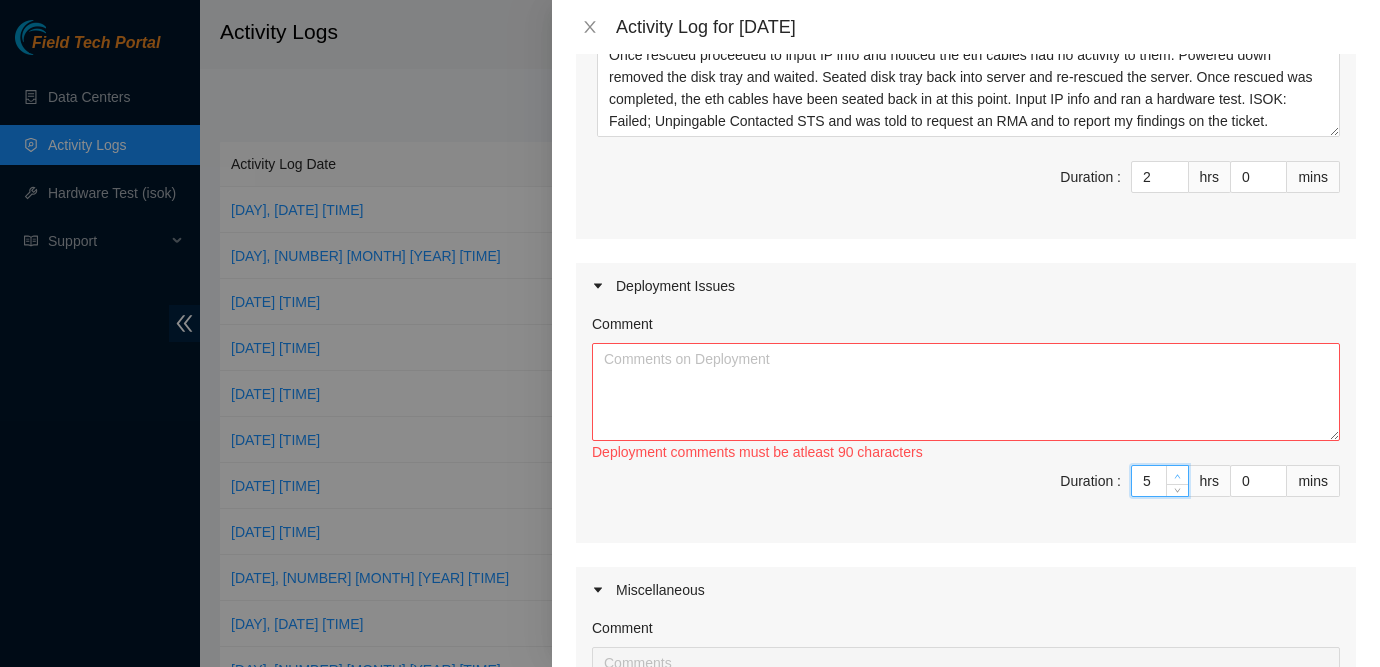 click 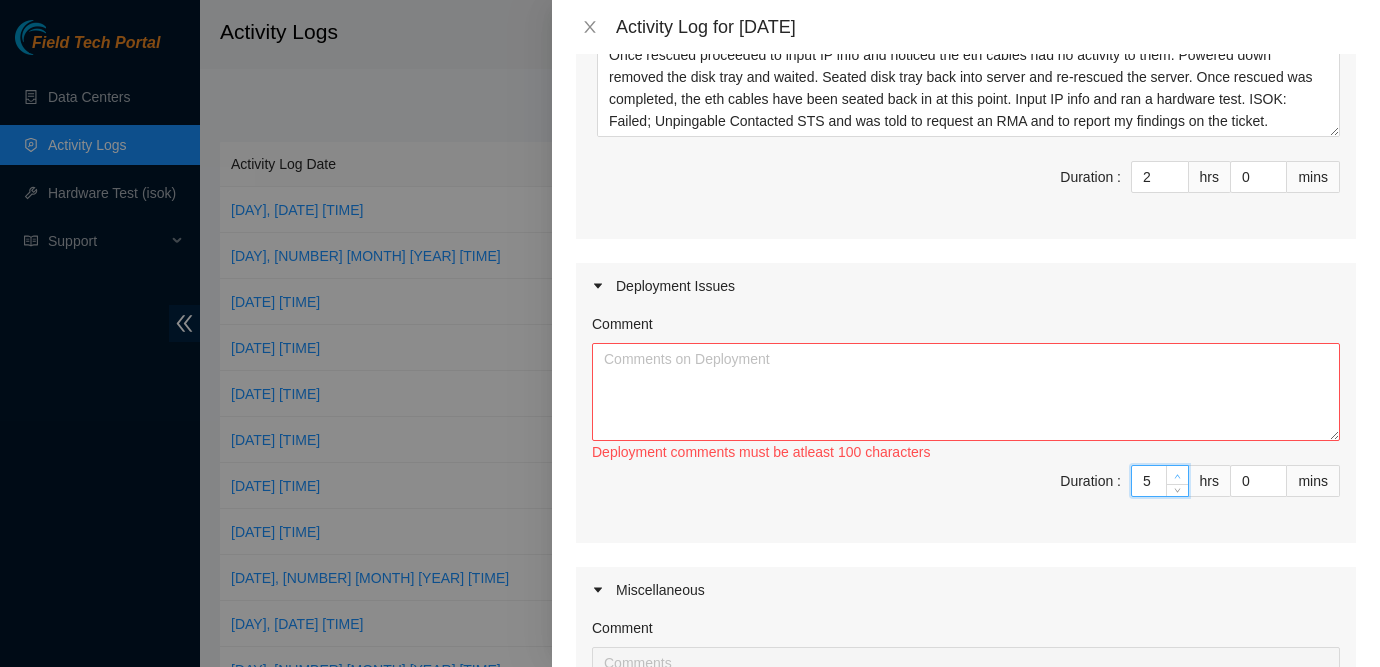 type on "6" 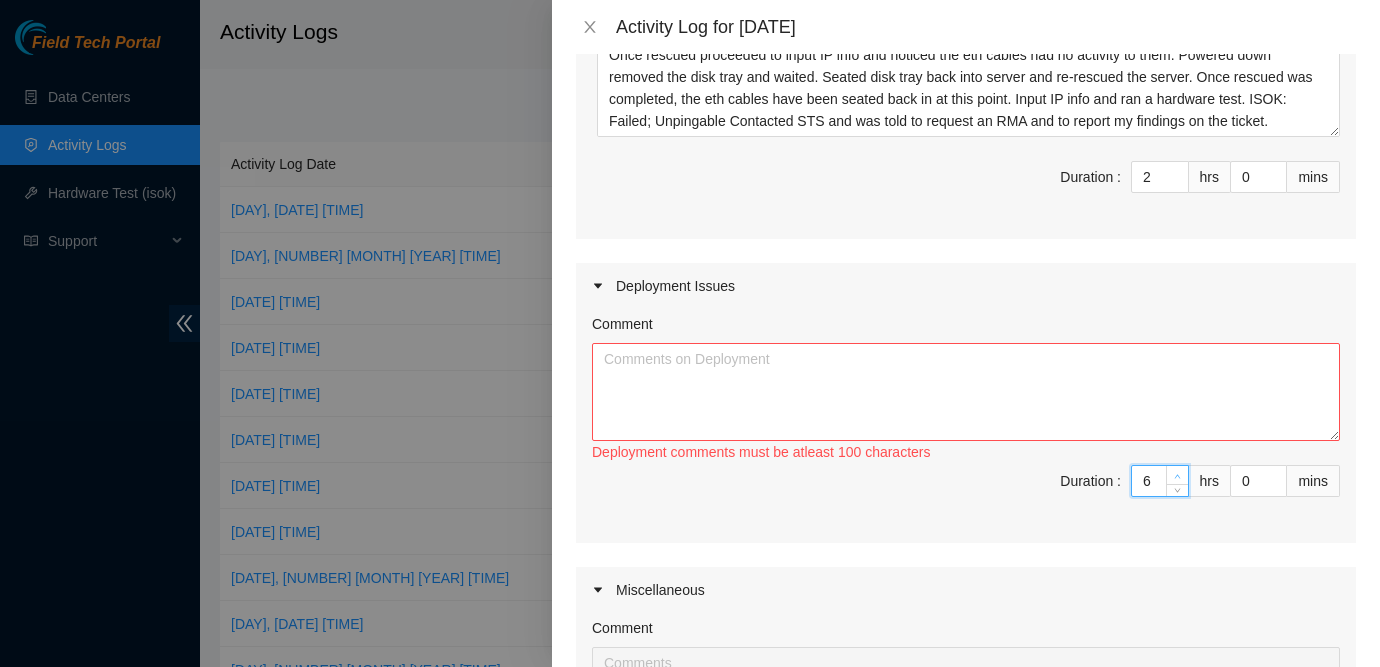 click 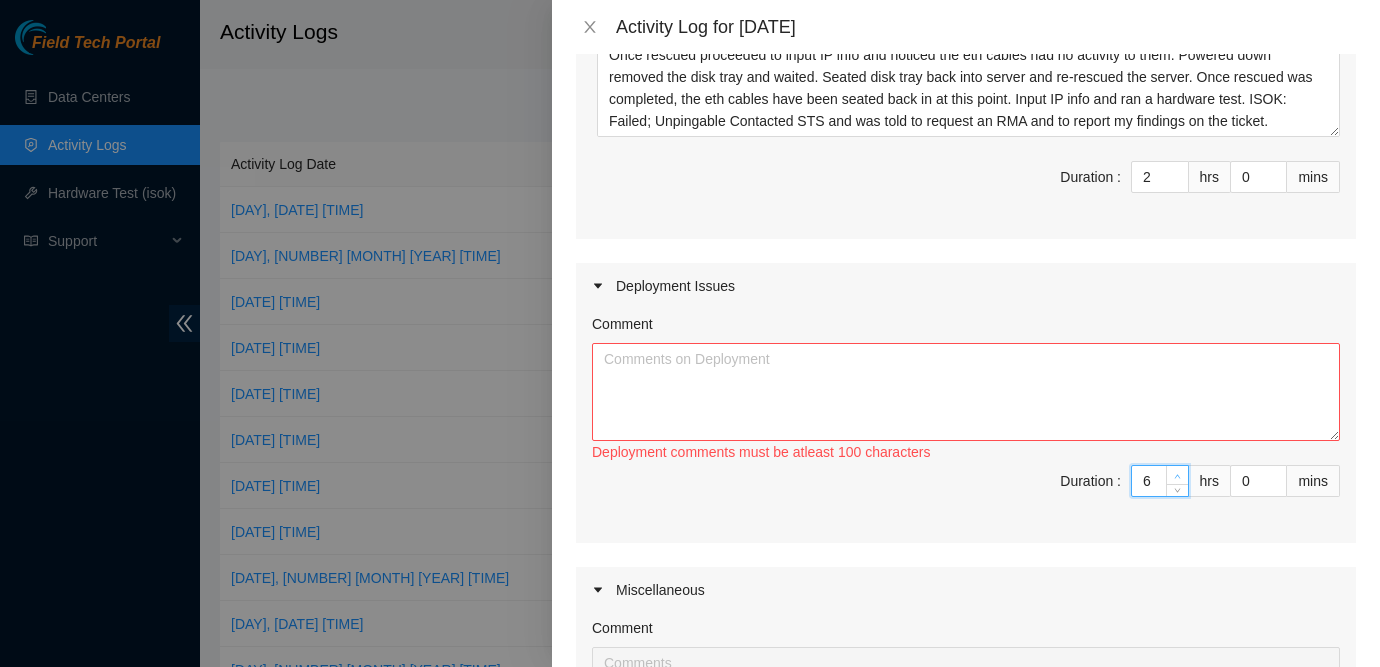 type on "7" 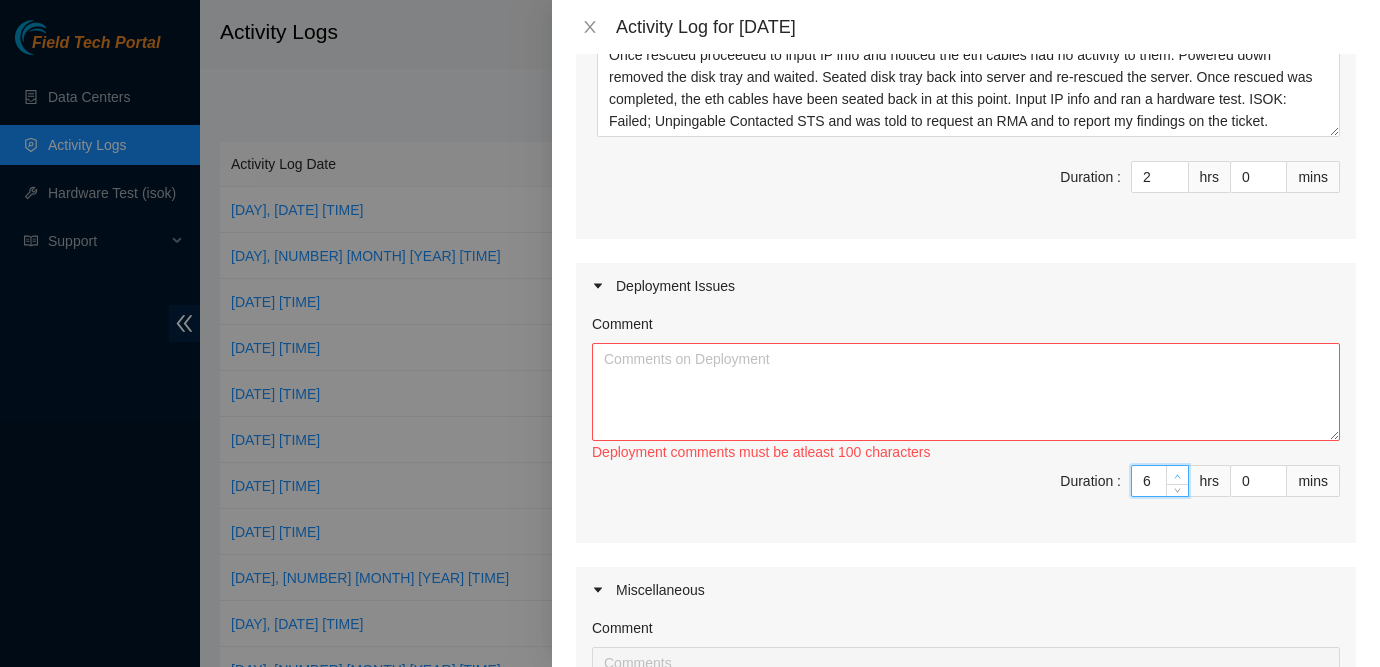 type on "9" 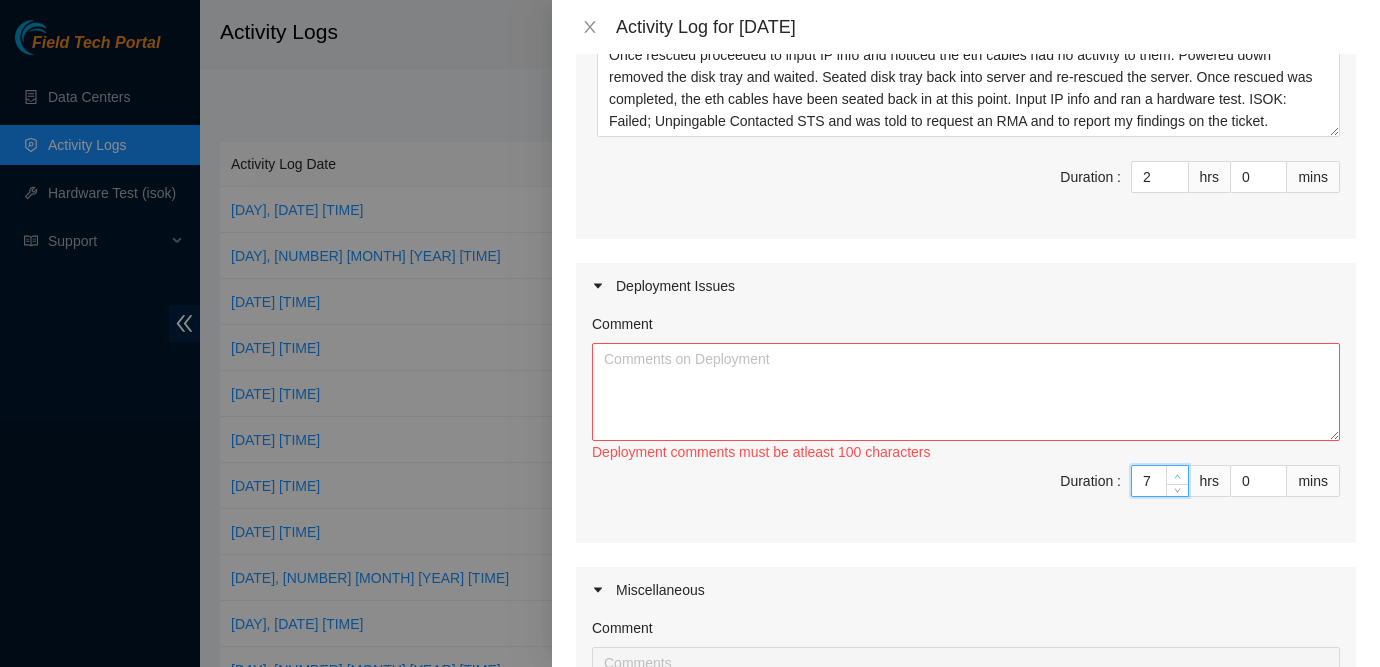 click 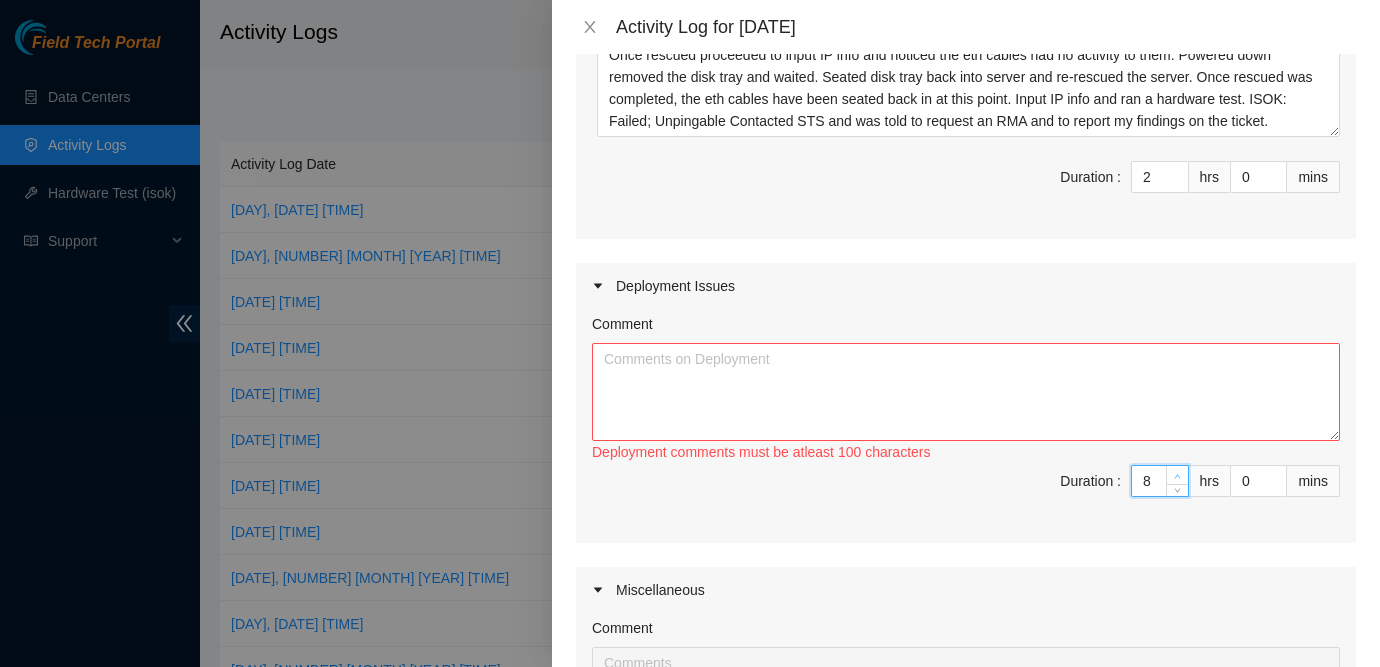 click 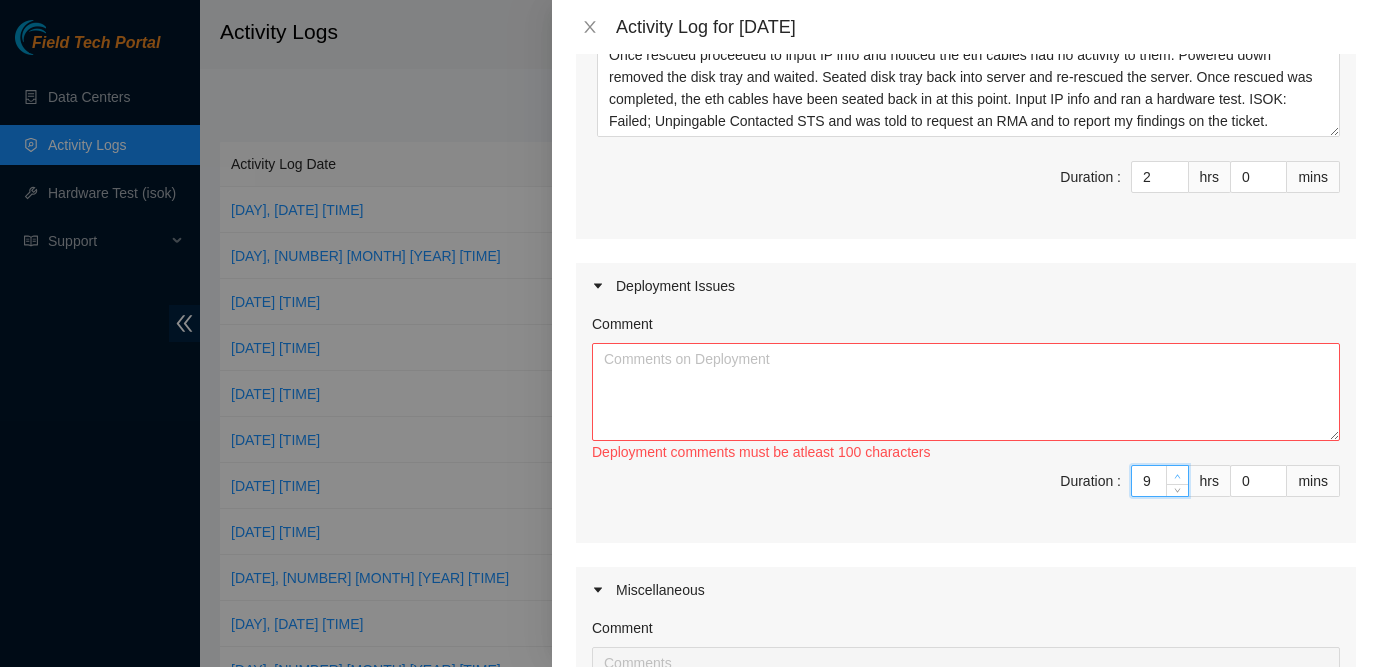 click 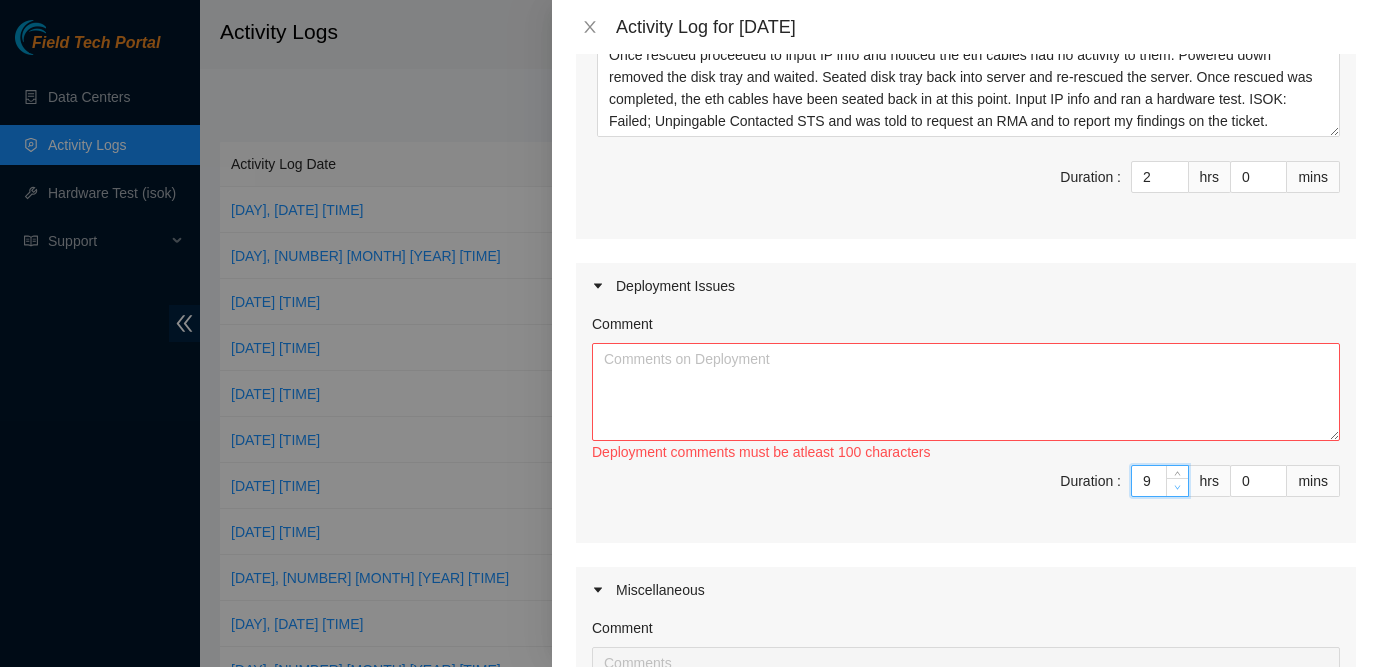 type on "8" 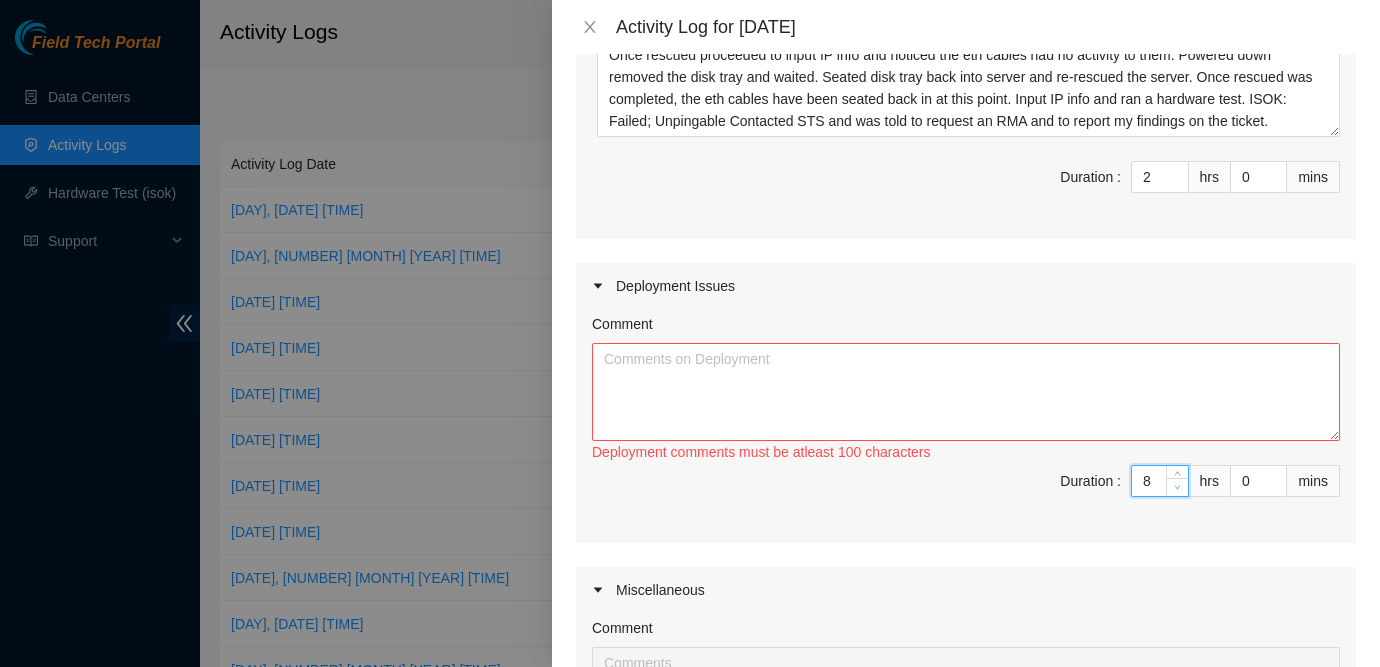 click at bounding box center [1178, 488] 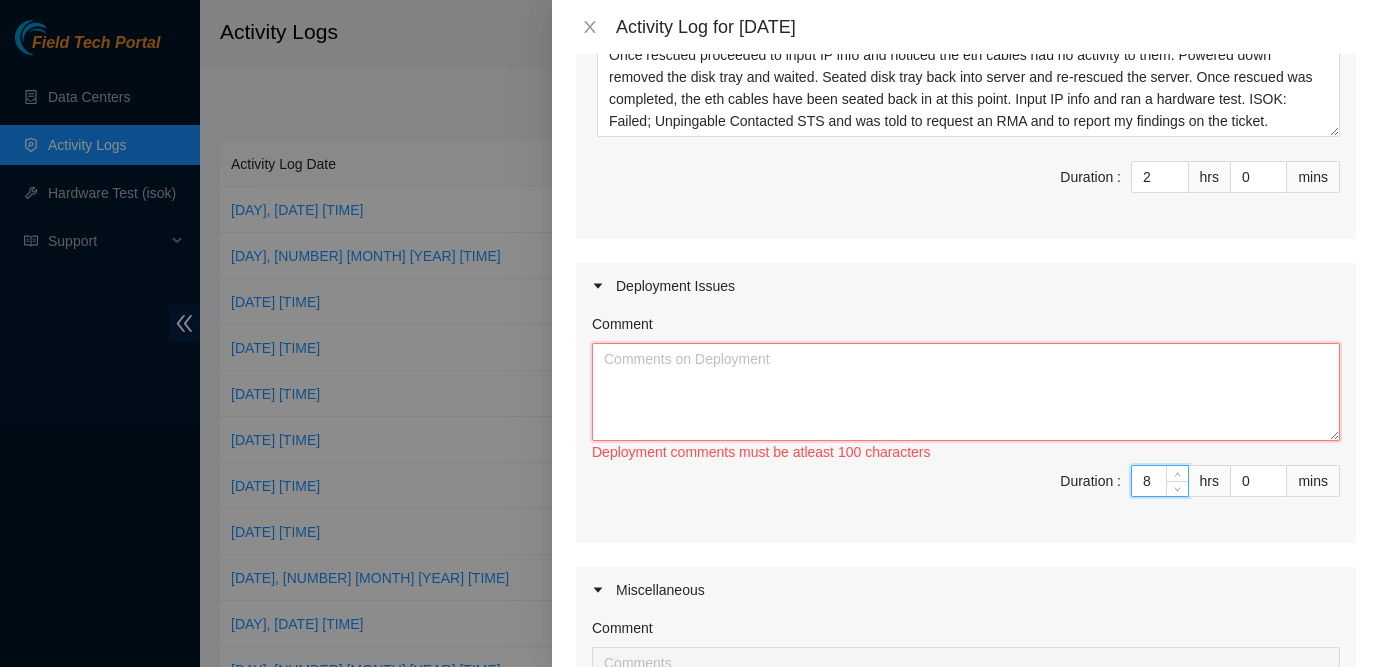 click on "Comment" at bounding box center (966, 392) 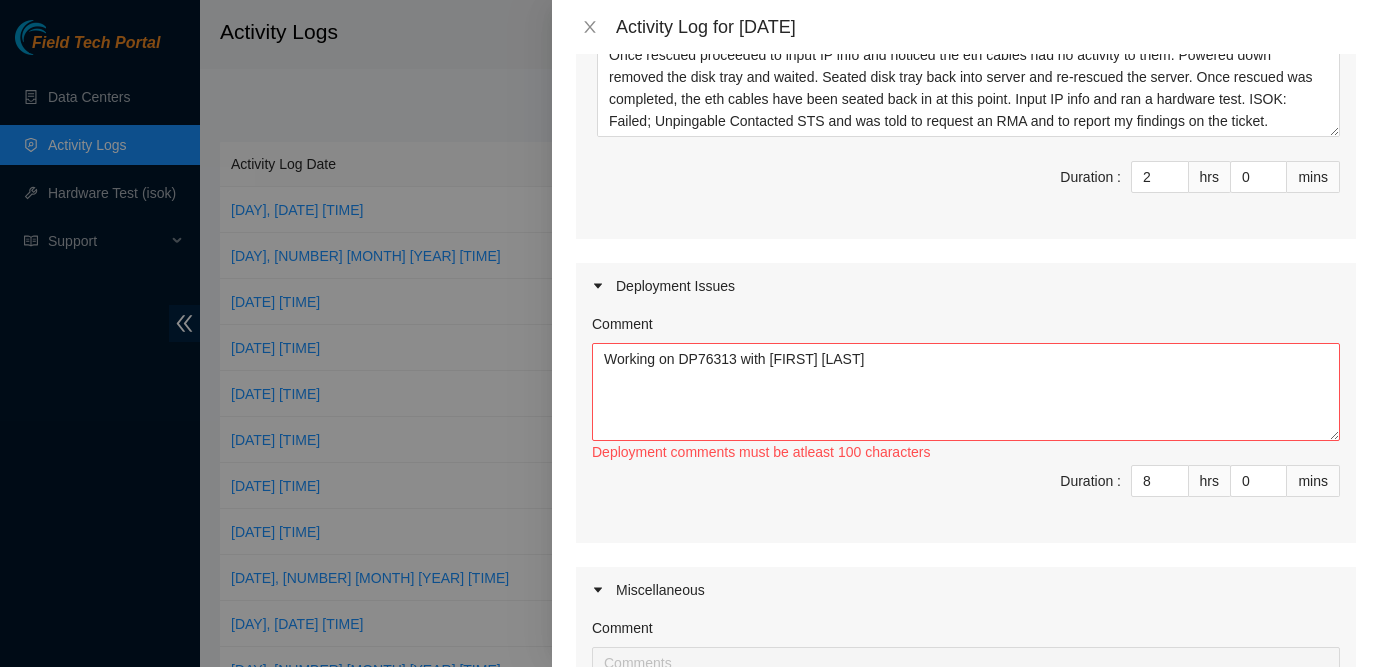 click at bounding box center (690, 333) 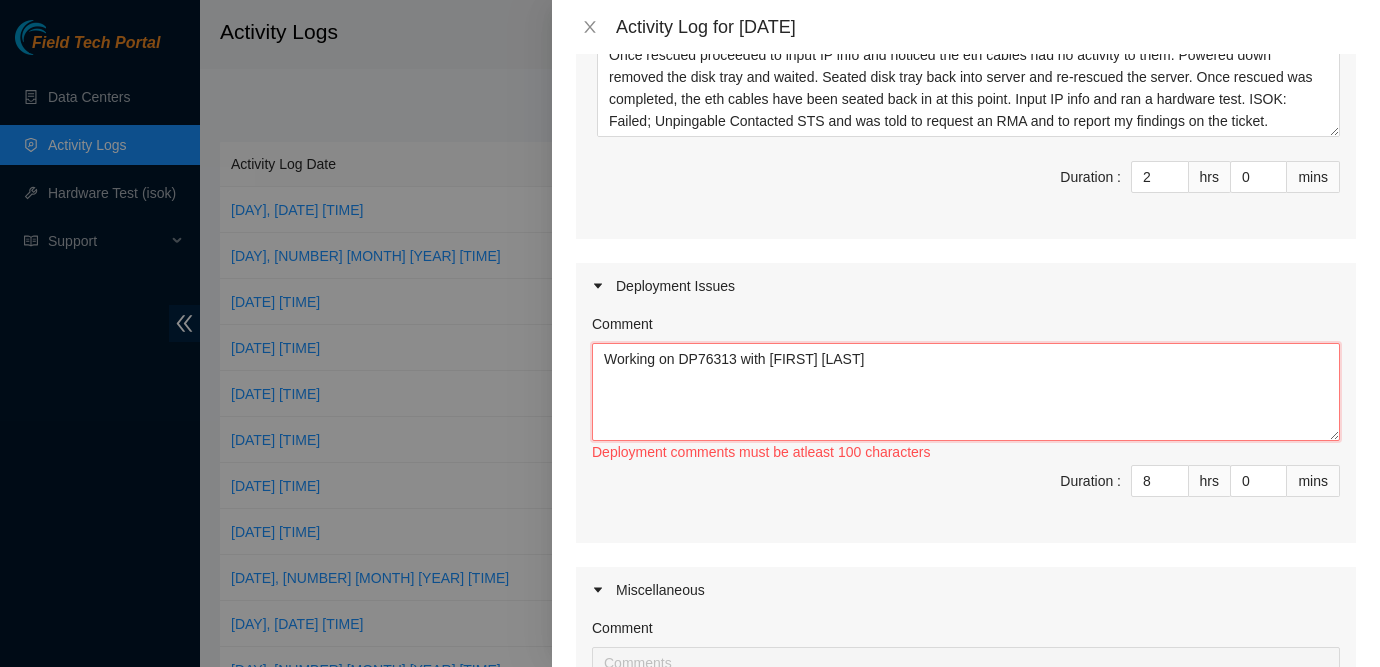 click on "Working on DP76313 with [FIRST] [LAST]" at bounding box center (966, 392) 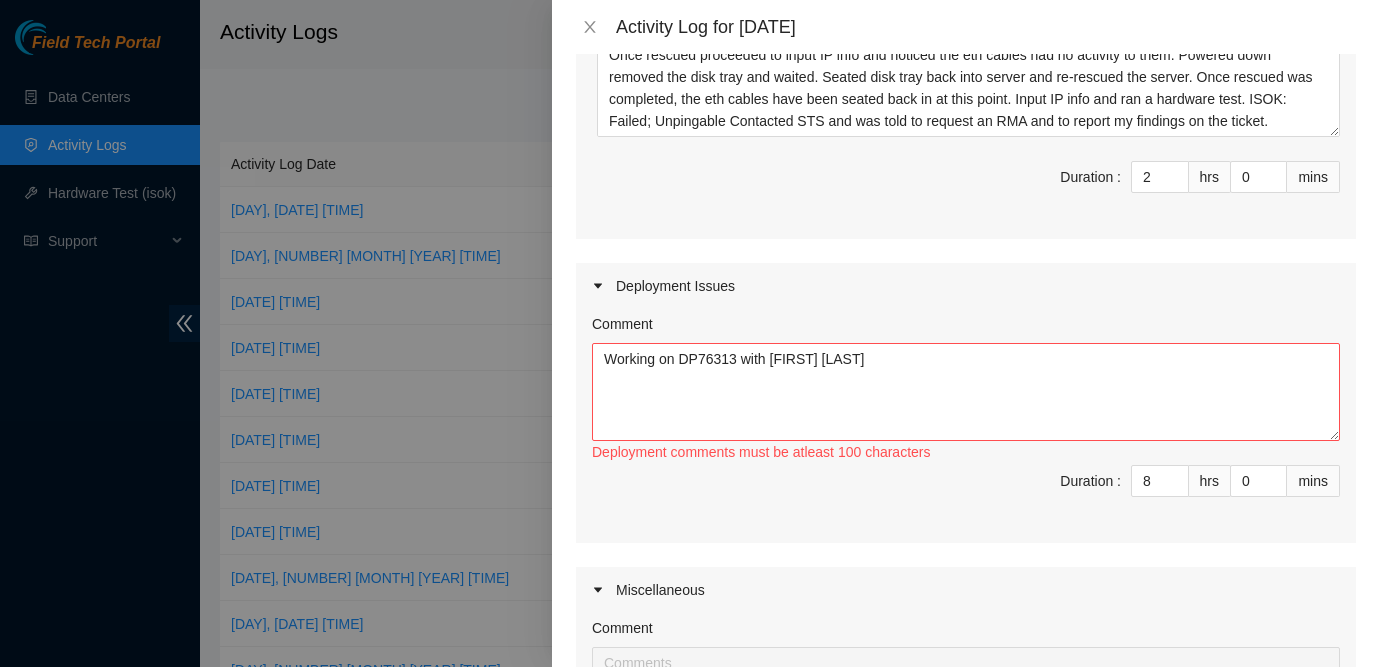 click at bounding box center [690, 333] 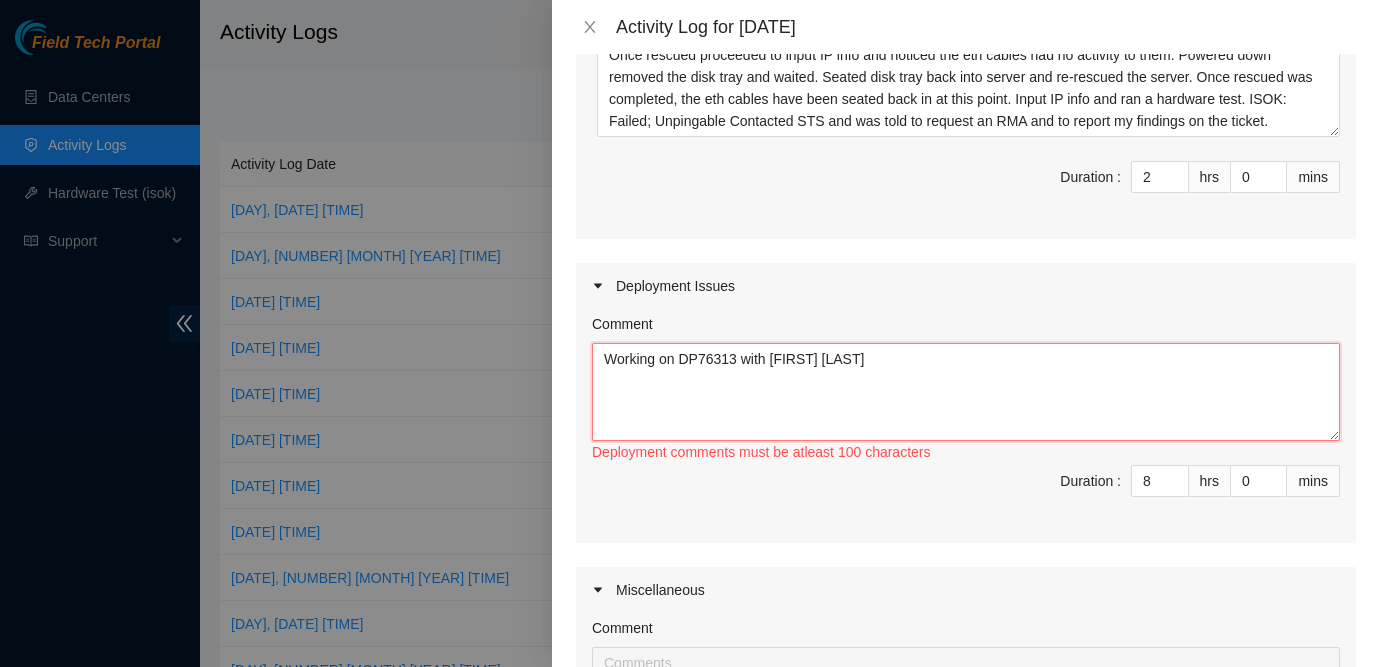 click on "Working on DP76313 with [FIRST] [LAST]" at bounding box center (966, 392) 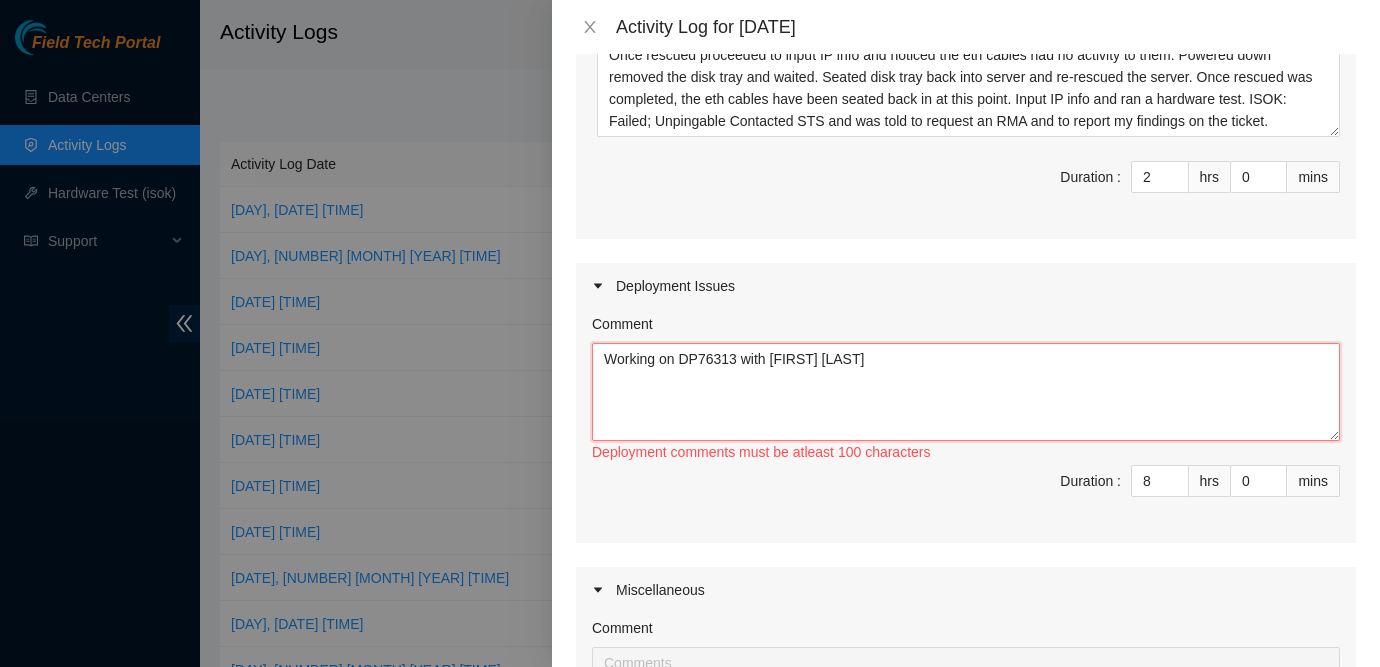 click on "Working on DP76313 with [FIRST] [LAST]" at bounding box center [966, 392] 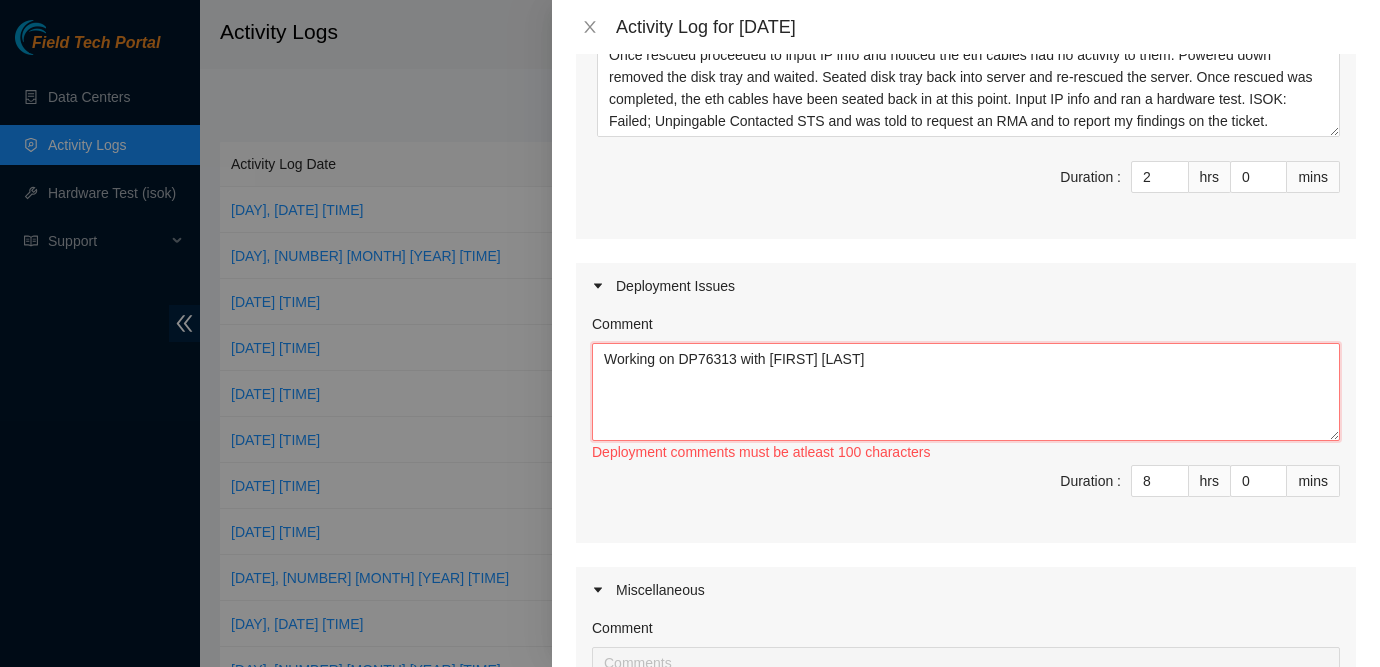 click on "Working on DP76313 with [FIRST] [LAST]" at bounding box center [966, 392] 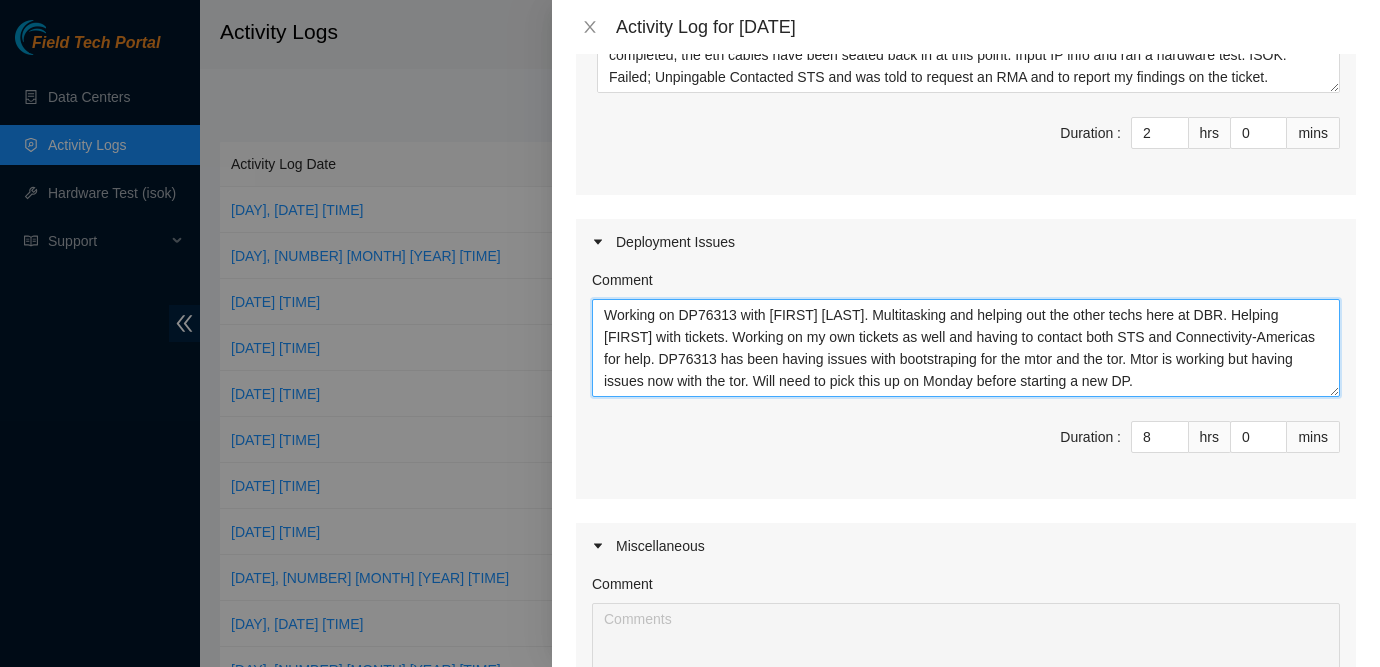 scroll, scrollTop: 512, scrollLeft: 0, axis: vertical 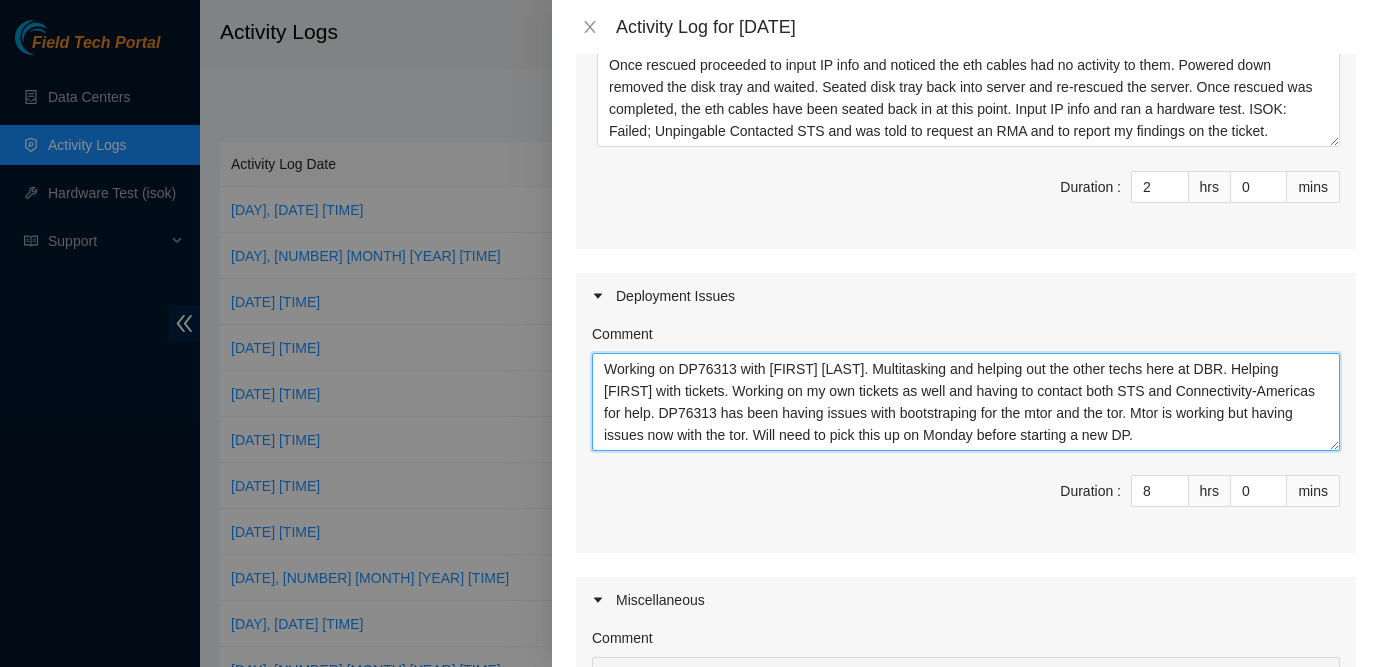 click on "Working on DP76313 with [FIRST] [LAST]. Multitasking and helping out the other techs here at DBR. Helping [FIRST] with tickets. Working on my own tickets as well and having to contact both STS and Connectivity-Americas for help. DP76313 has been having issues with bootstraping for the mtor and the tor. Mtor is working but having issues now with the tor. Will need to pick this up on Monday before starting a new DP." at bounding box center [966, 402] 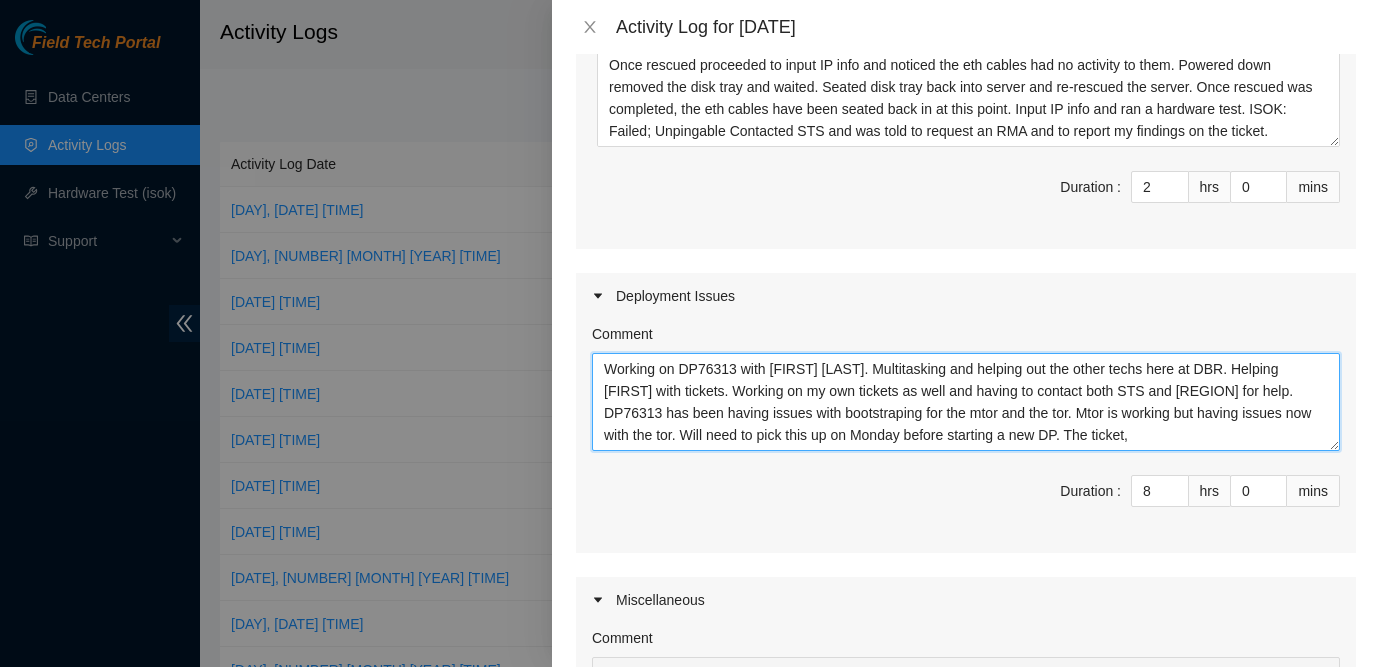 paste on "B-W-YTM7IJ" 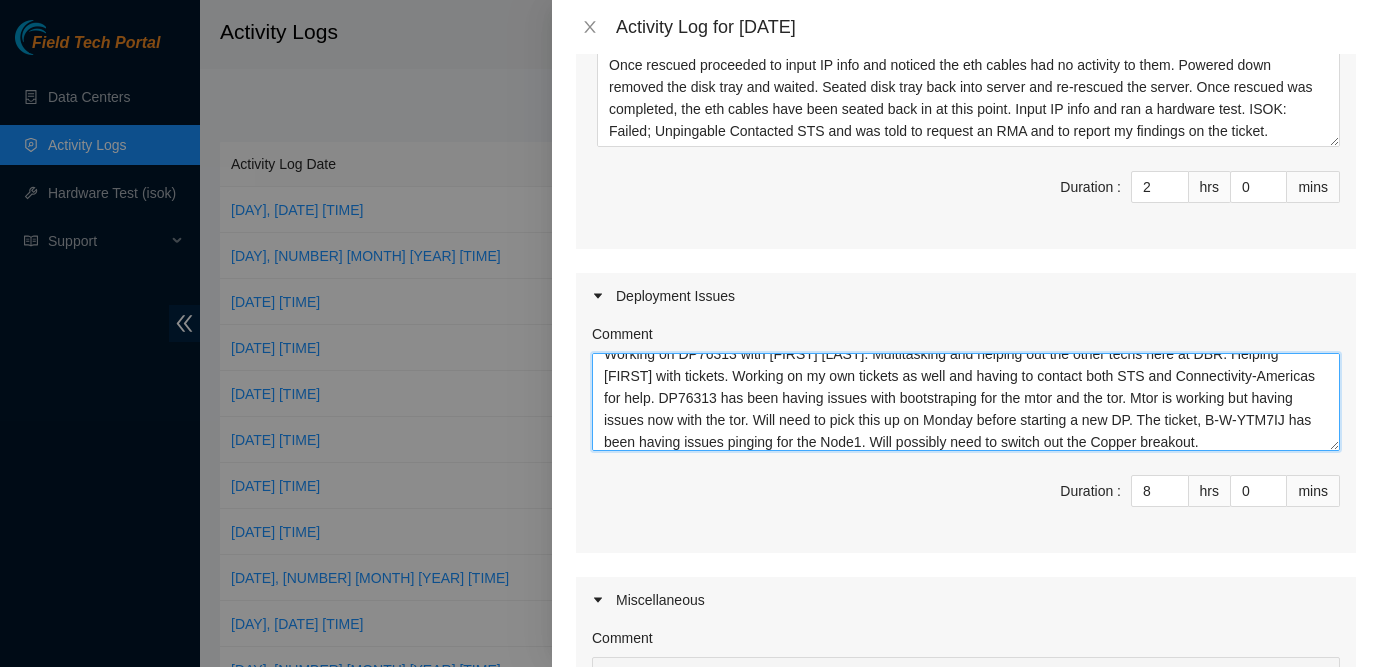 scroll, scrollTop: 22, scrollLeft: 0, axis: vertical 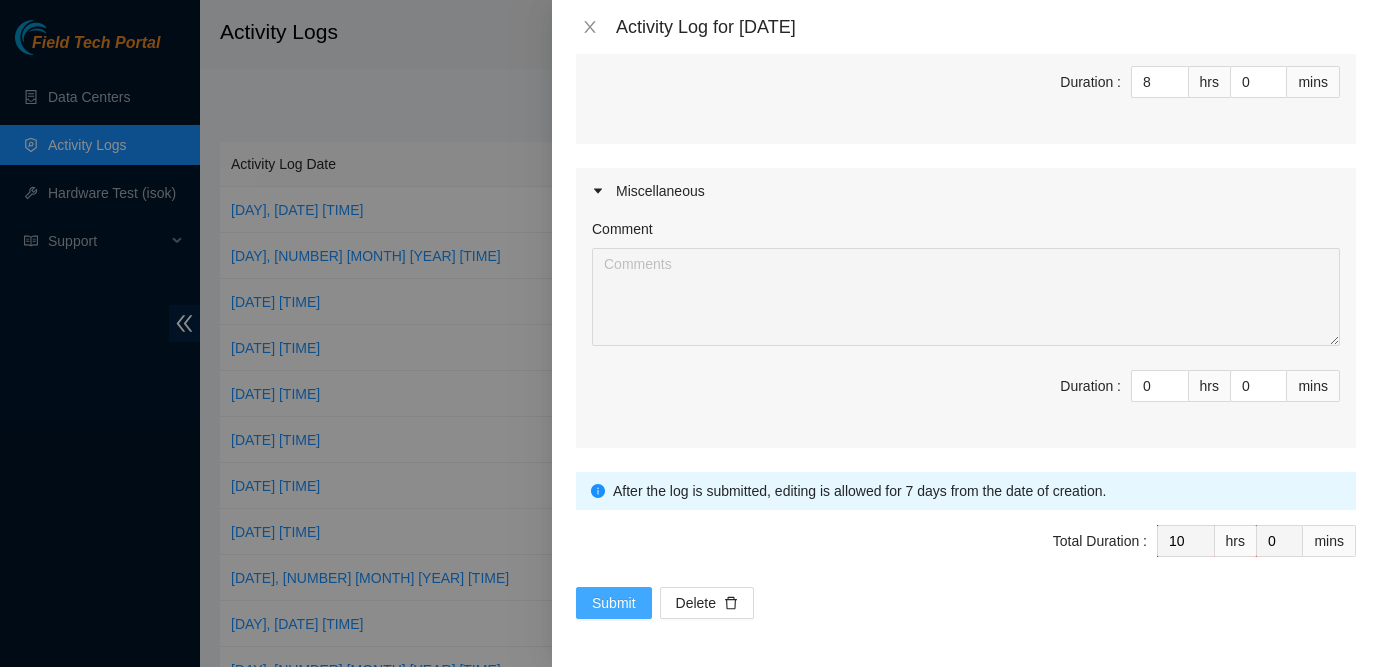 type on "Working on DP76313 with [FIRST] [LAST]. Multitasking and helping out the other techs here at DBR. Helping [FIRST] with tickets. Working on my own tickets as well and having to contact both STS and Connectivity-Americas for help. DP76313 has been having issues with bootstraping for the mtor and the tor. Mtor is working but having issues now with the tor. Will need to pick this up on Monday before starting a new DP. The ticket, B-W-YTM7IJ has been having issues pinging for the Node1. Will possibly need to switch out the Copper breakout." 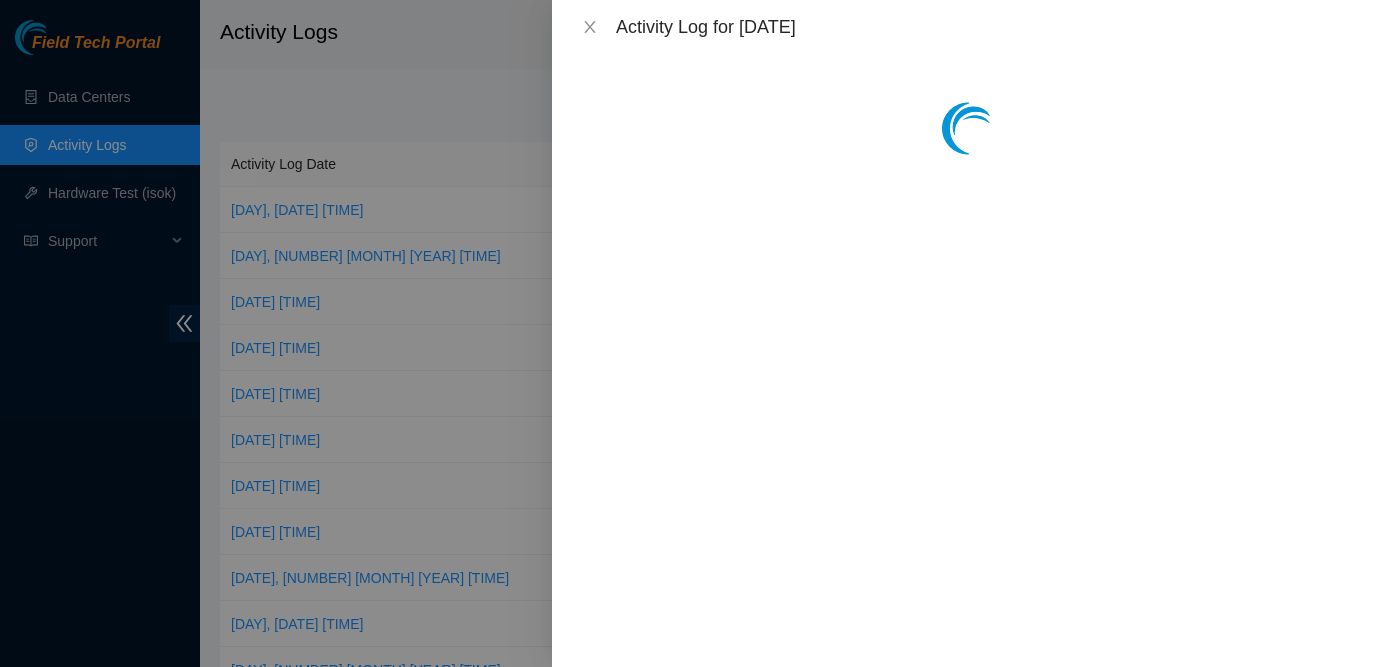 scroll, scrollTop: 0, scrollLeft: 0, axis: both 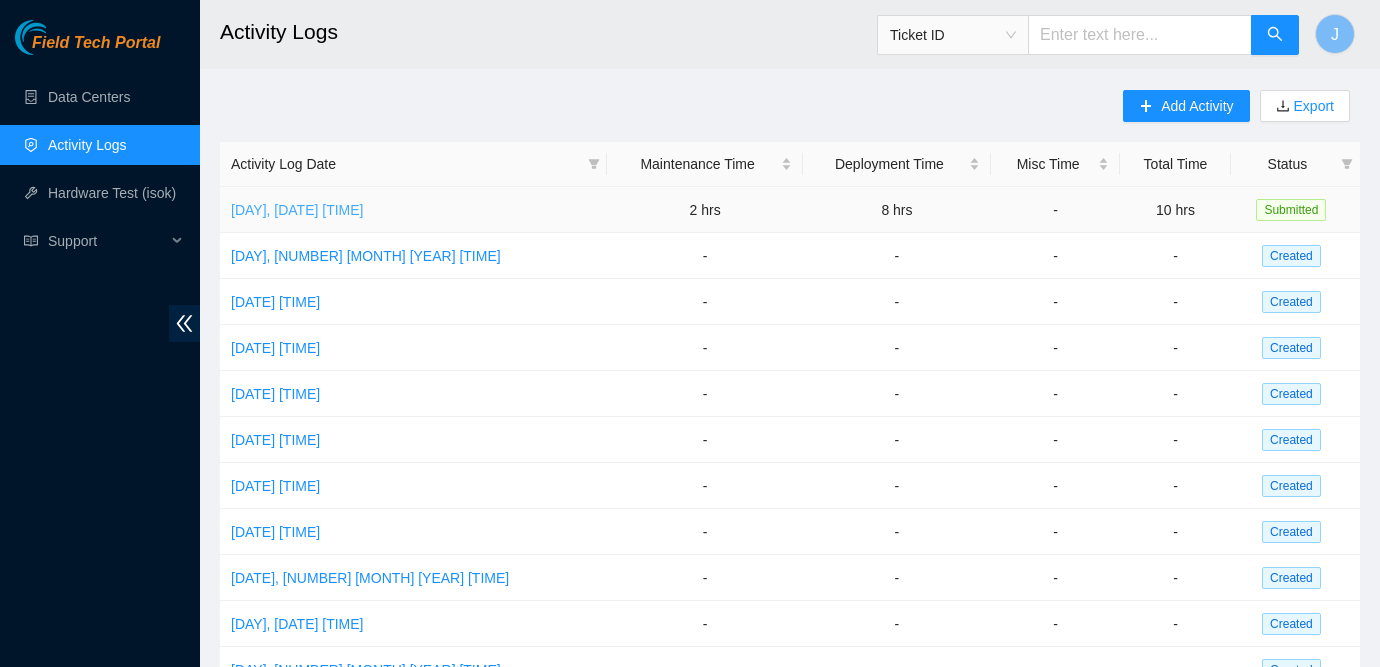 click on "[DAY], [DATE] [TIME]" at bounding box center [297, 210] 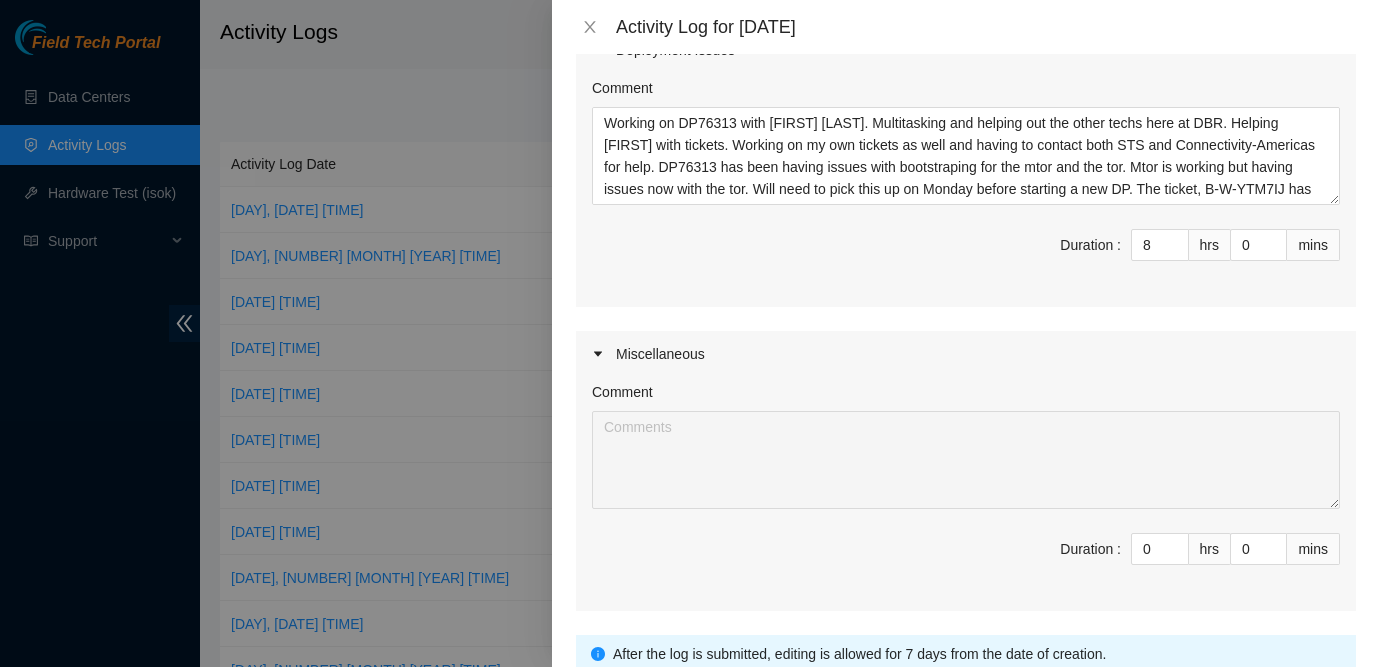 scroll, scrollTop: 735, scrollLeft: 0, axis: vertical 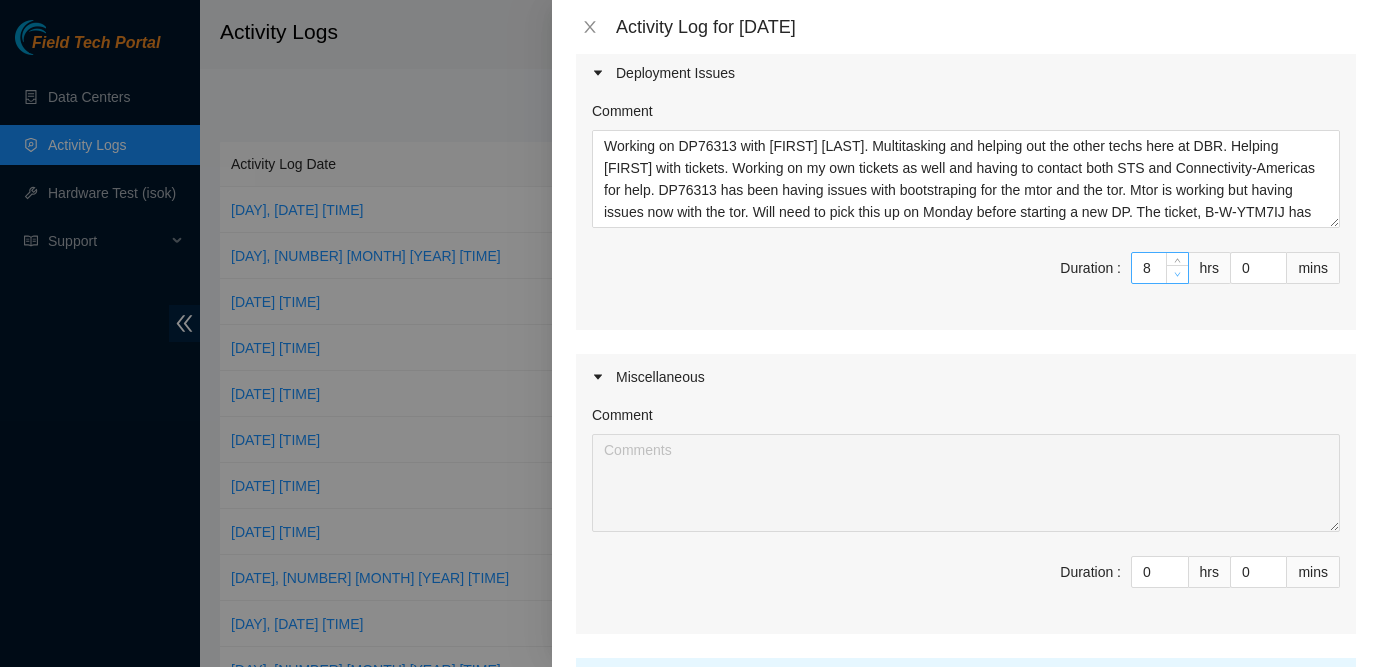type on "7" 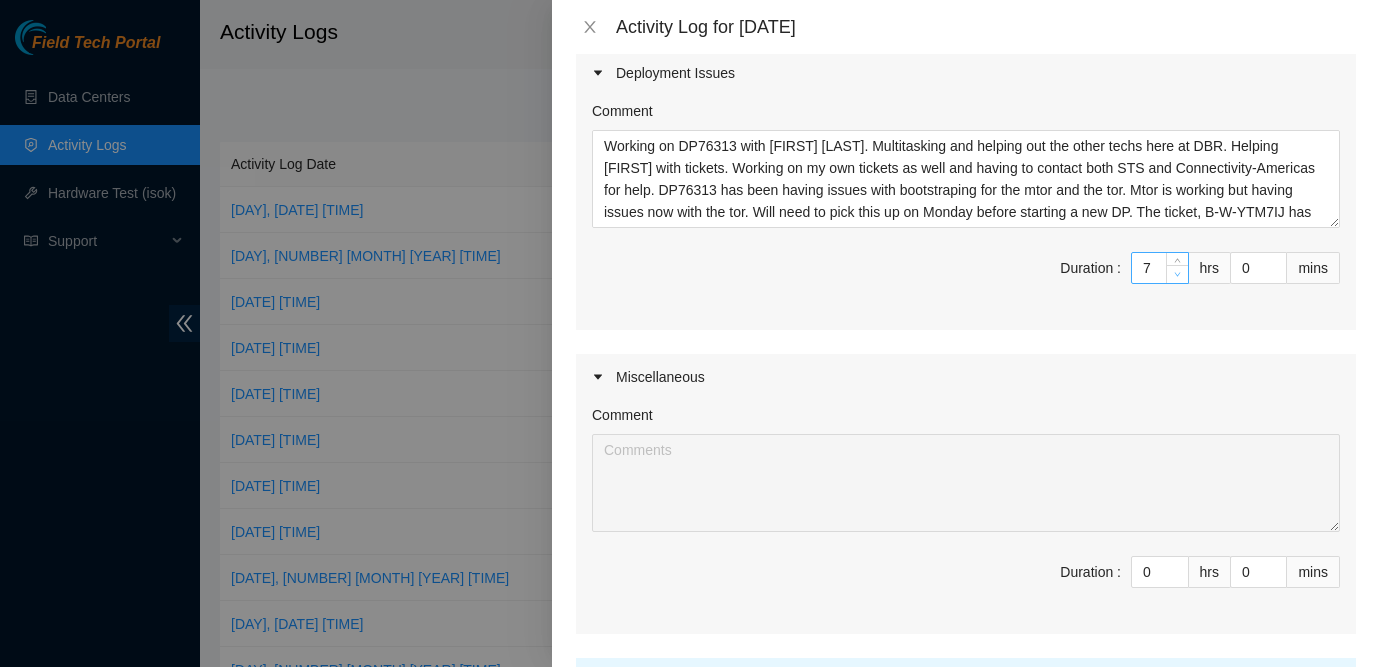click 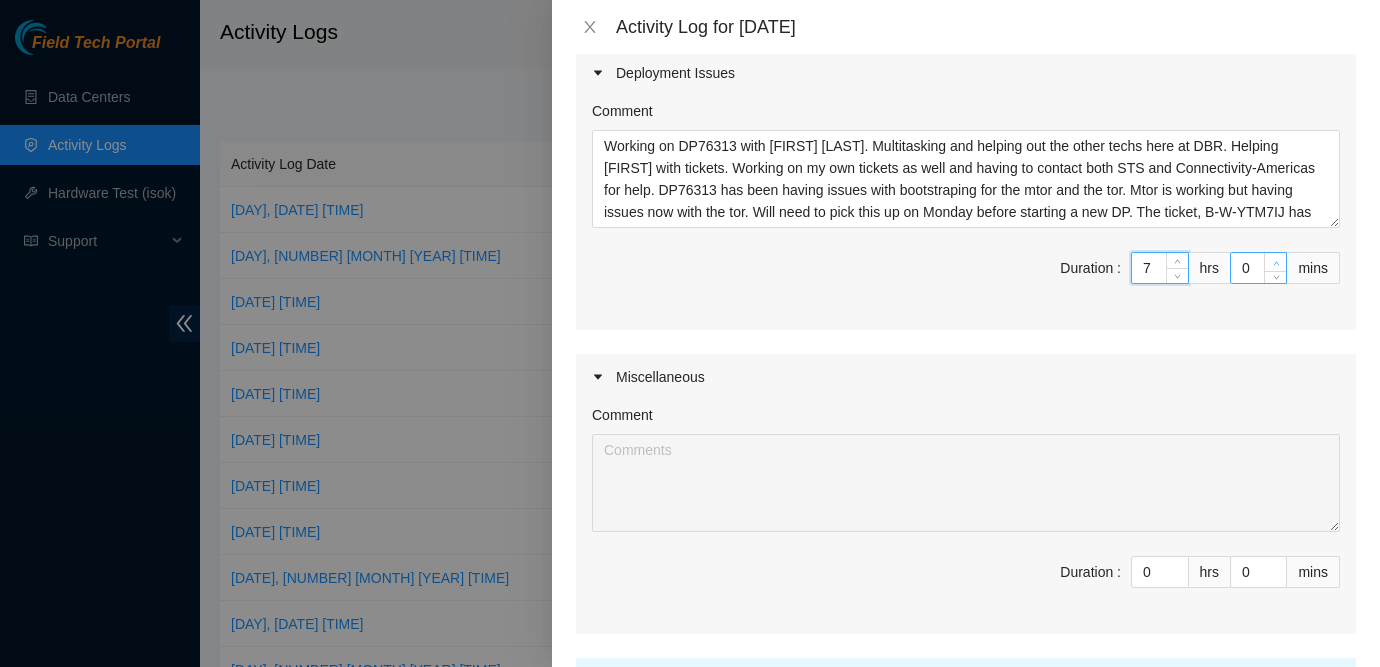 type on "1" 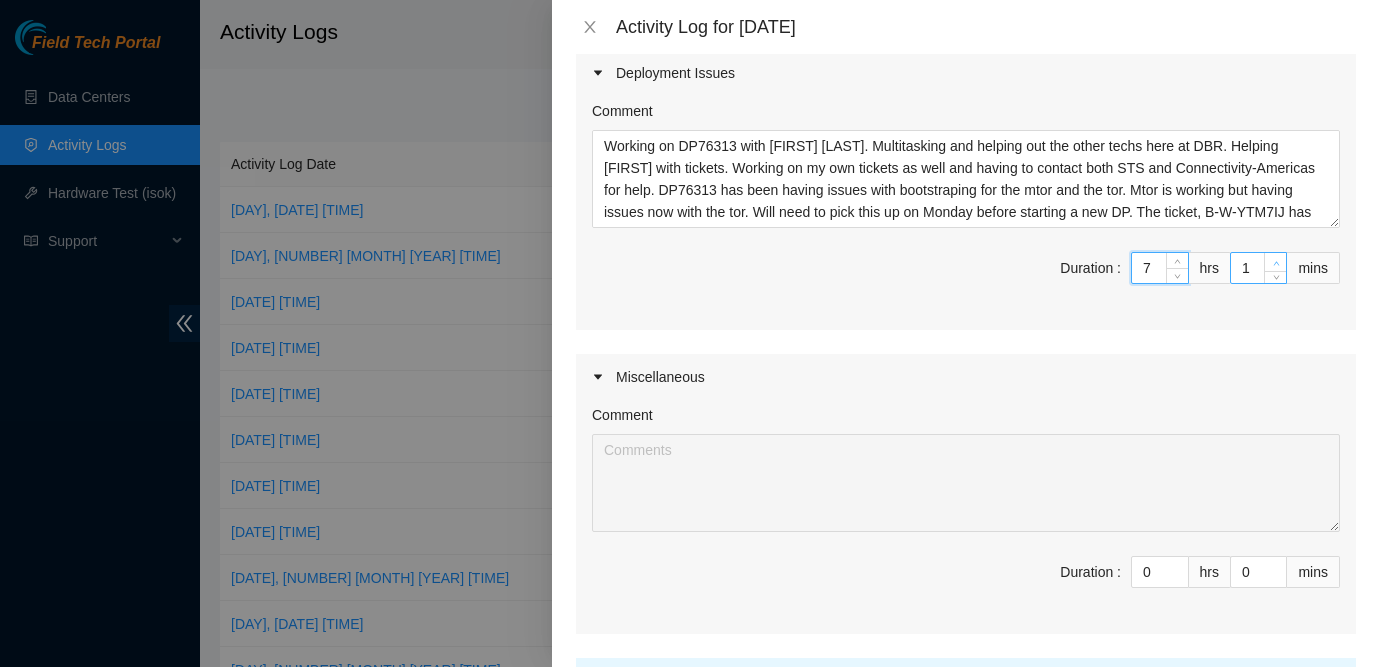click 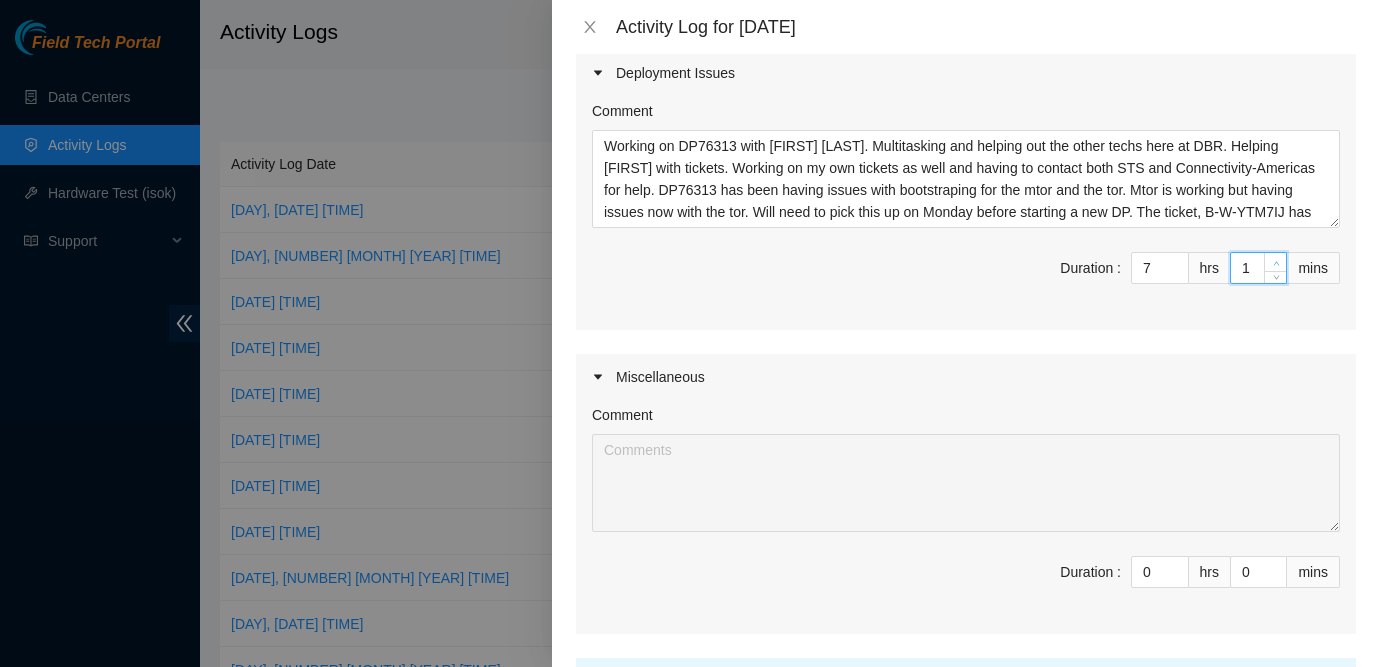 type on "2" 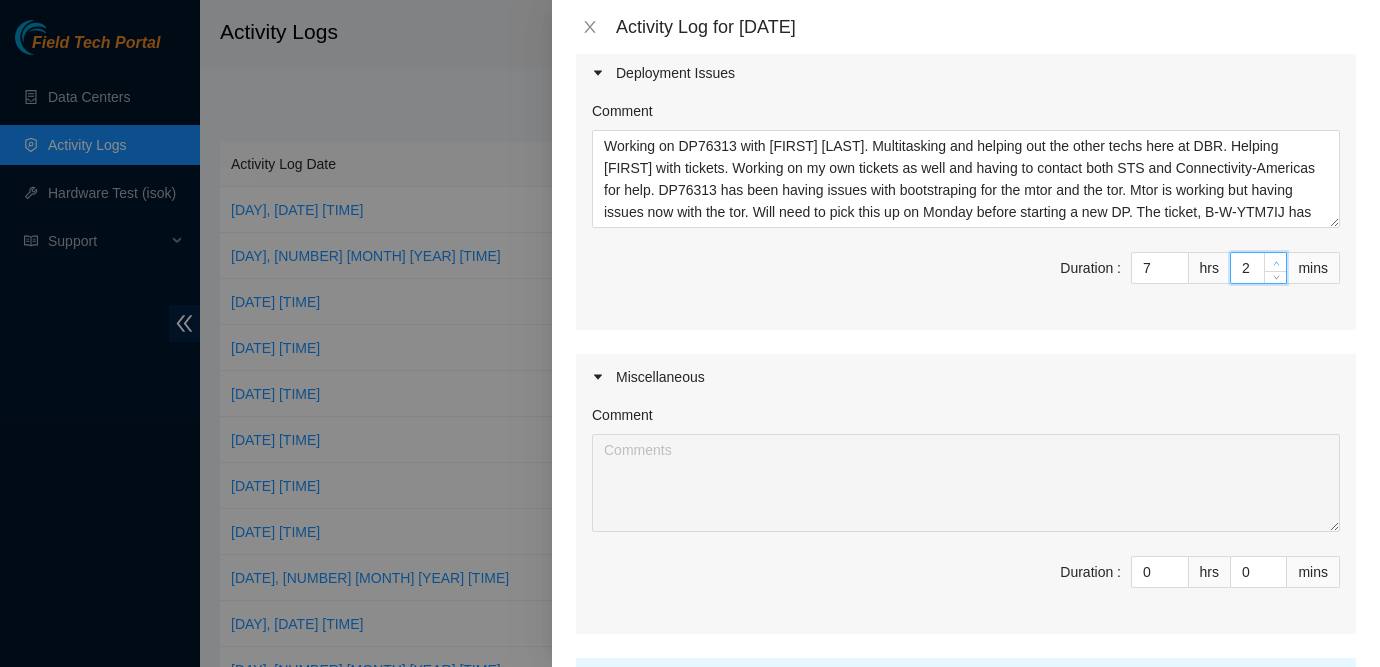 click 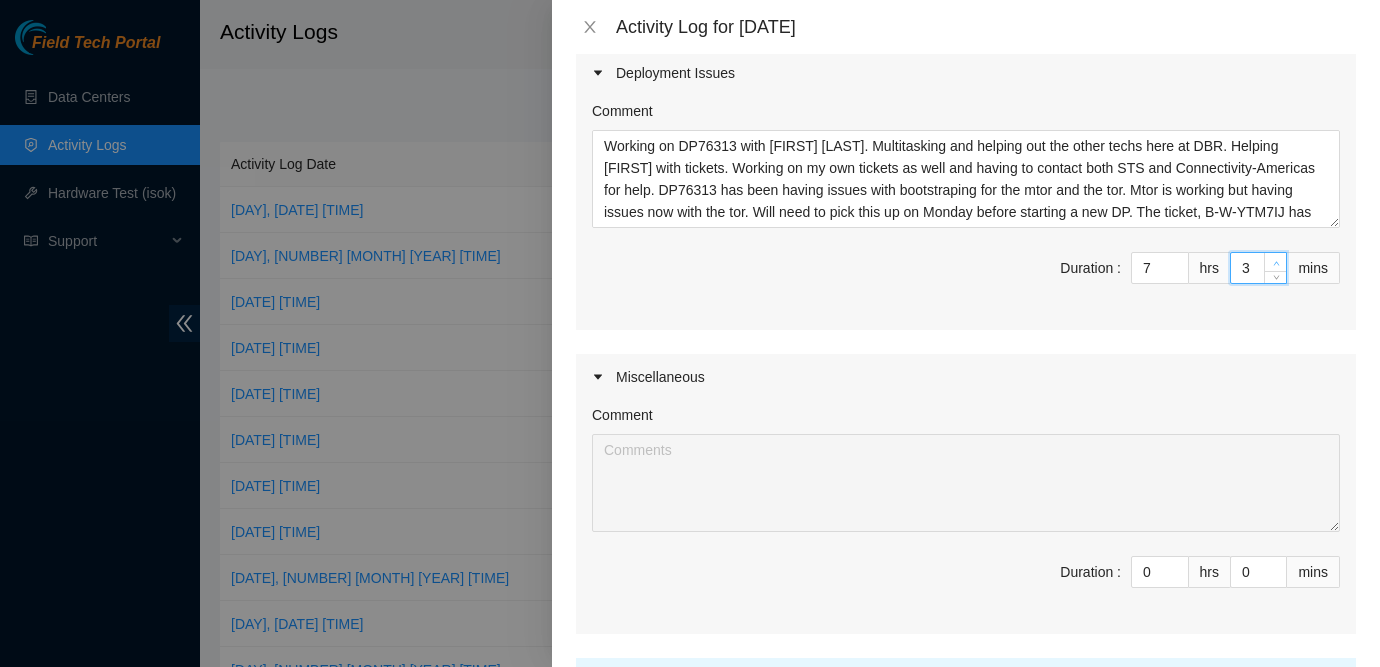 click 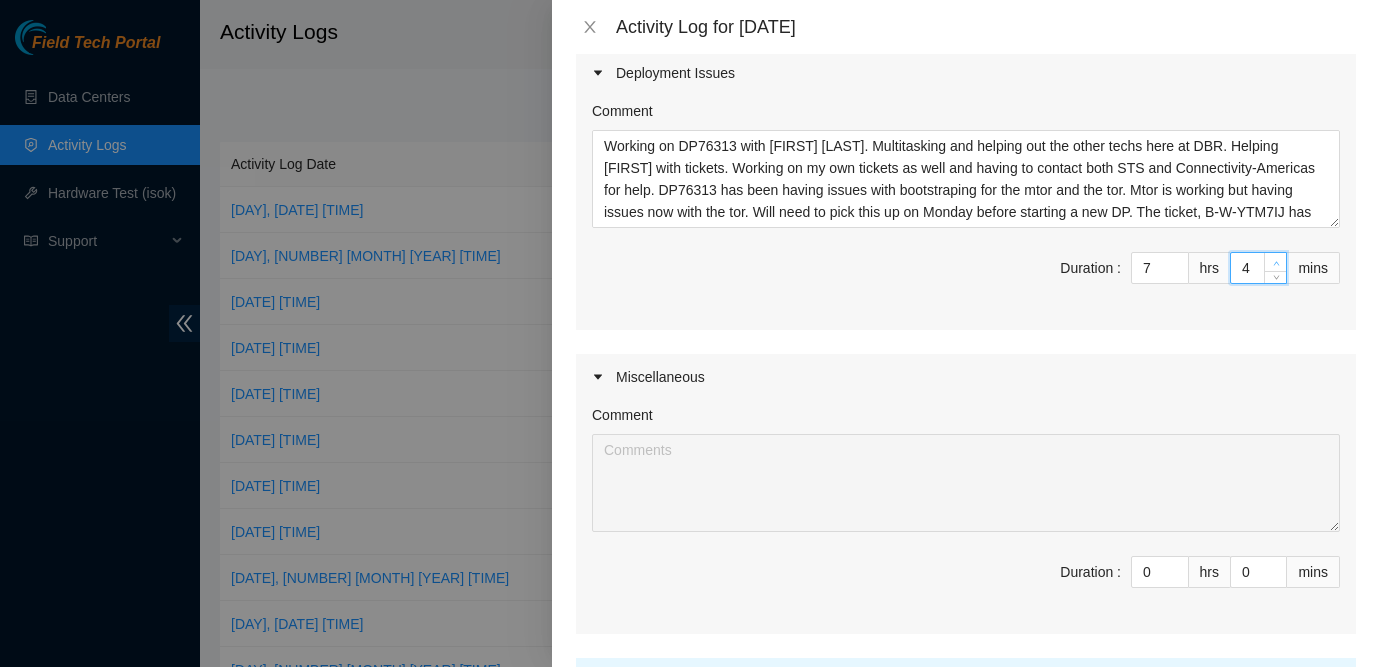 click 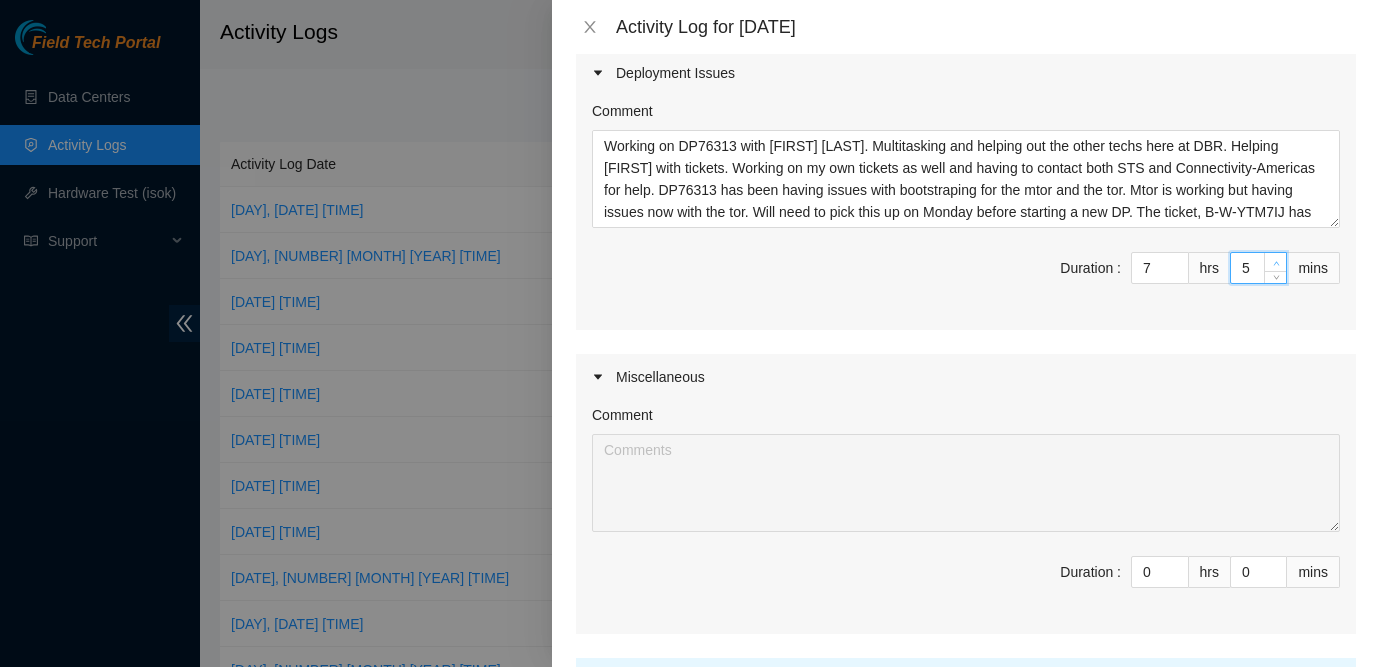 click 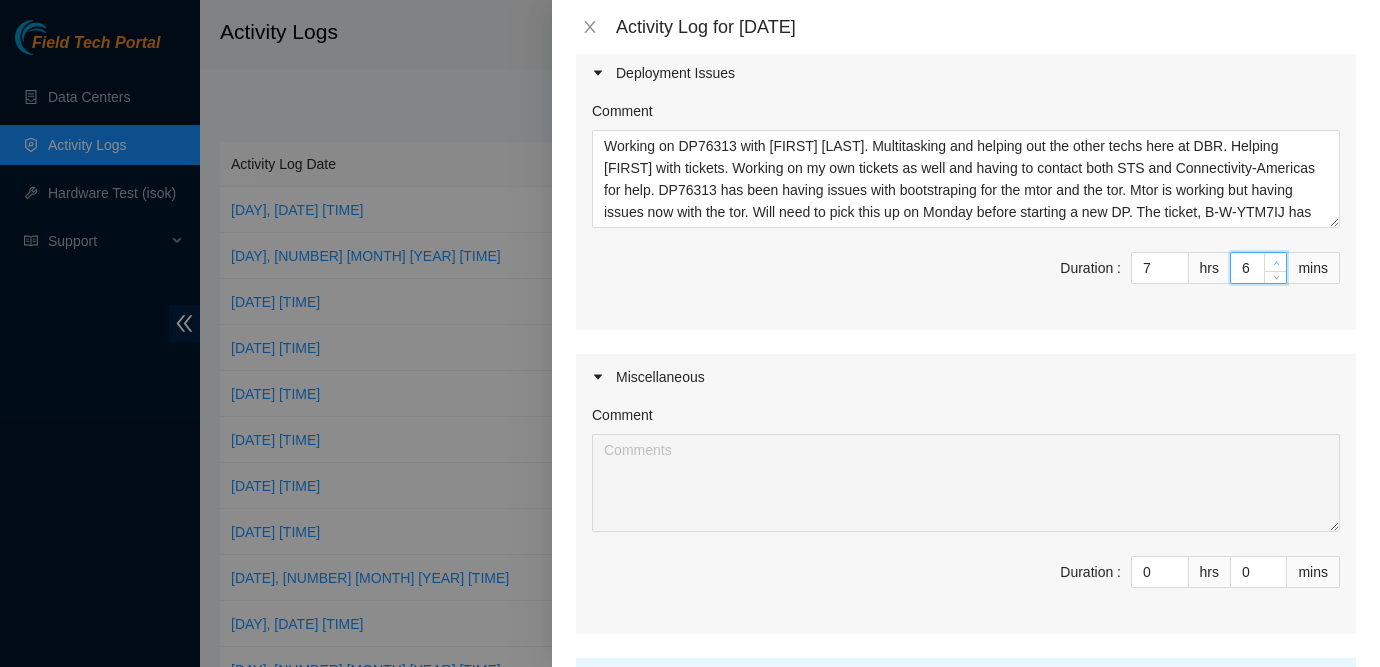 click 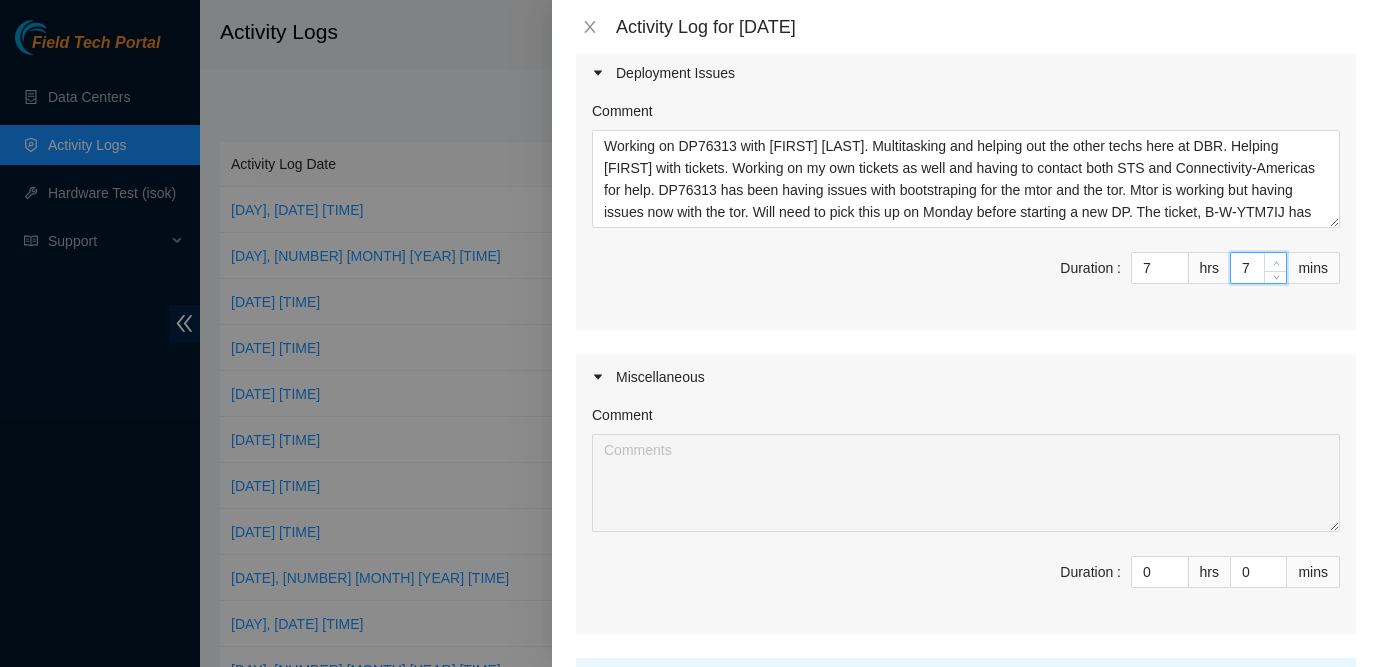 click 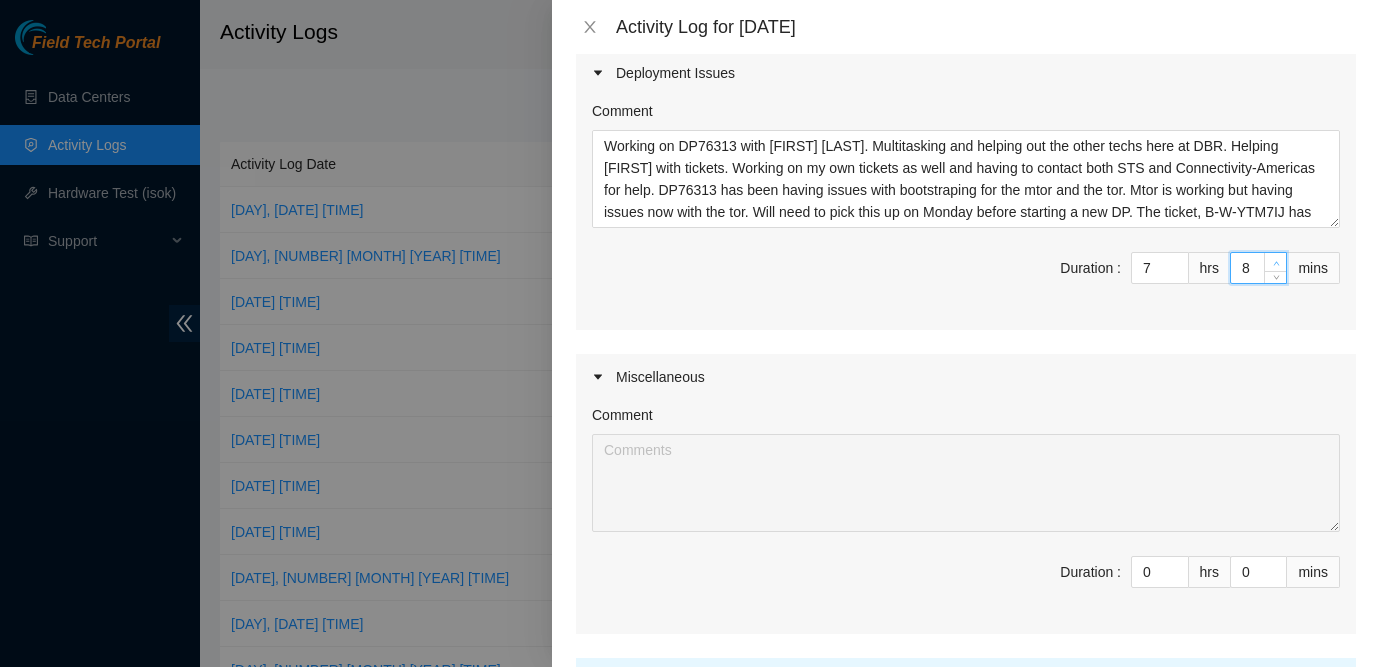 click 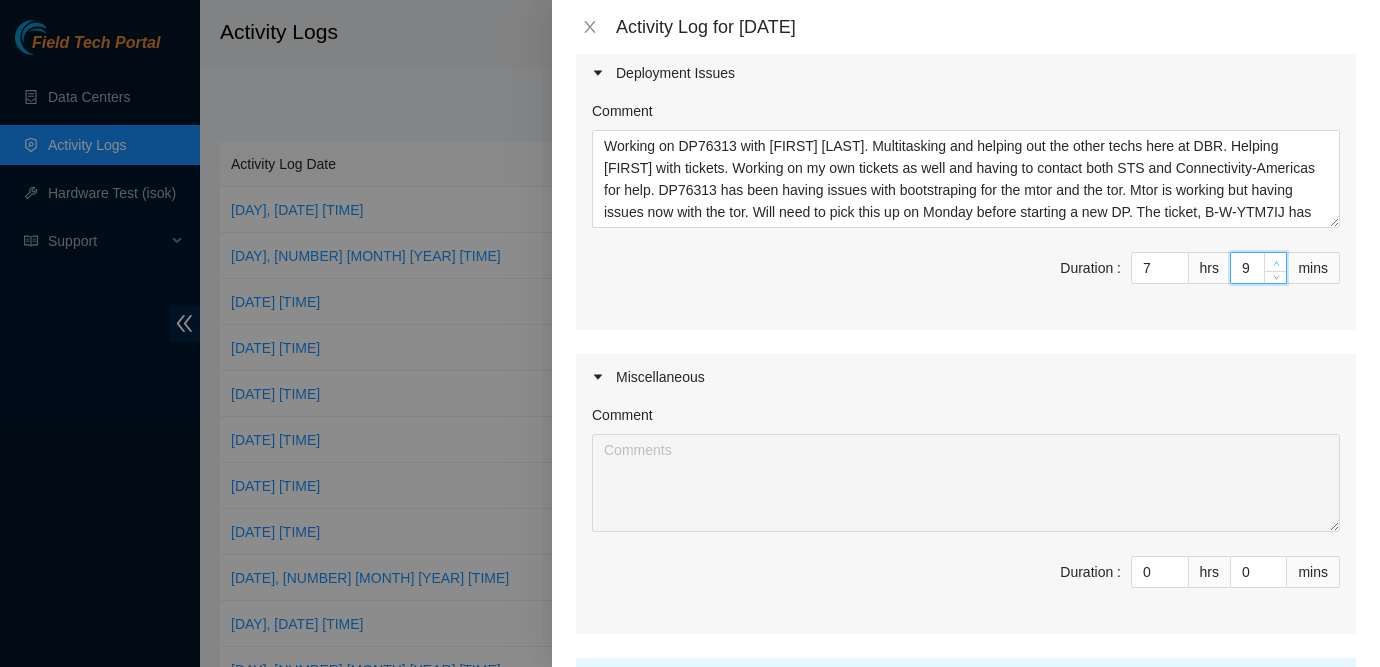 click 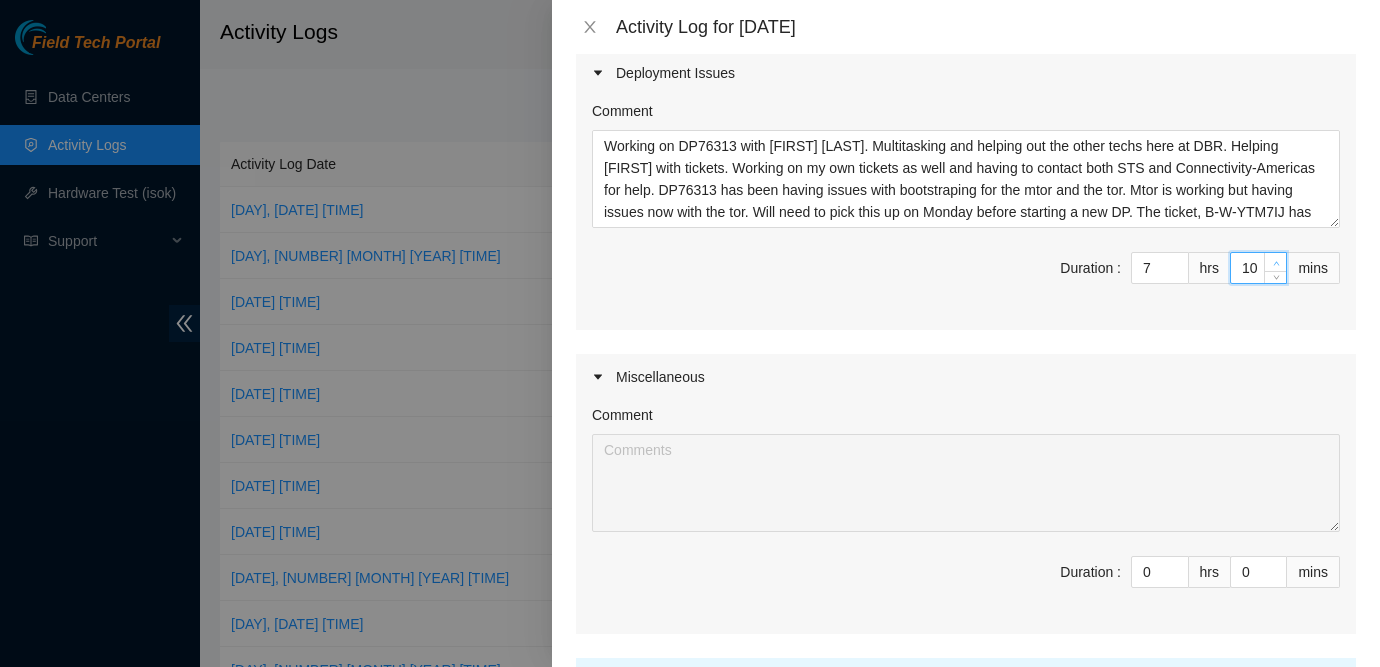 click 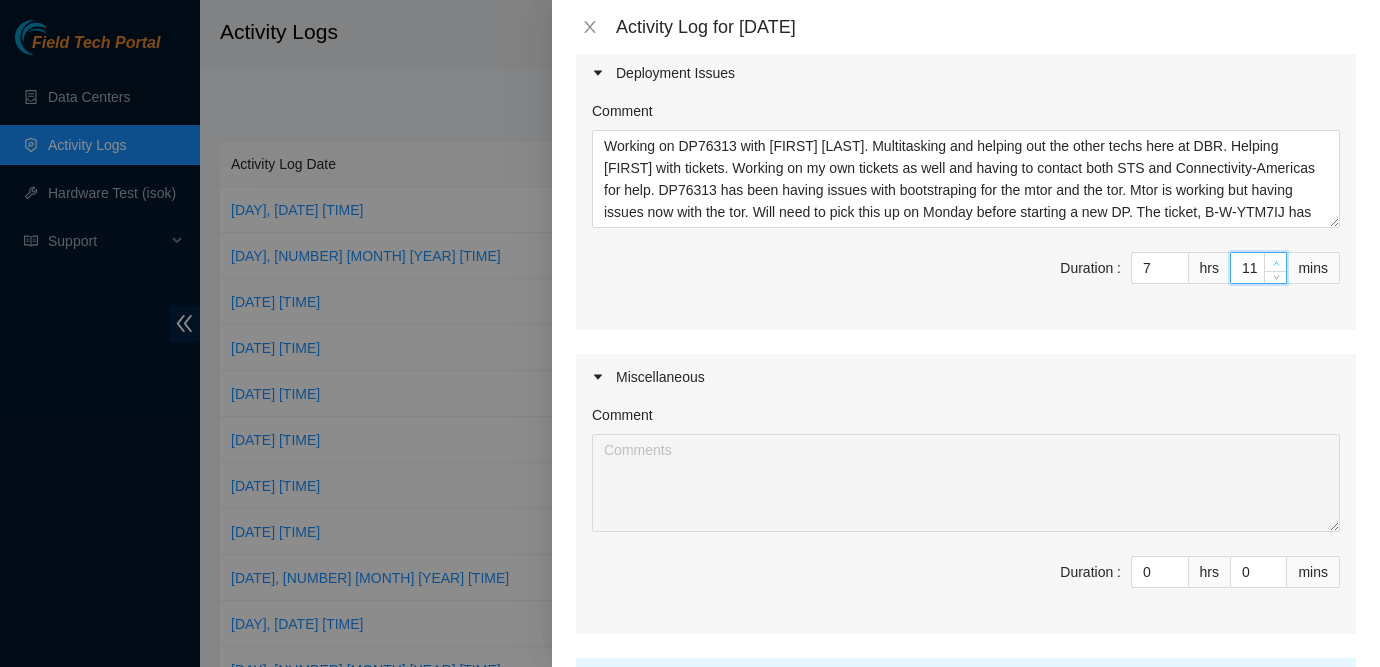 click 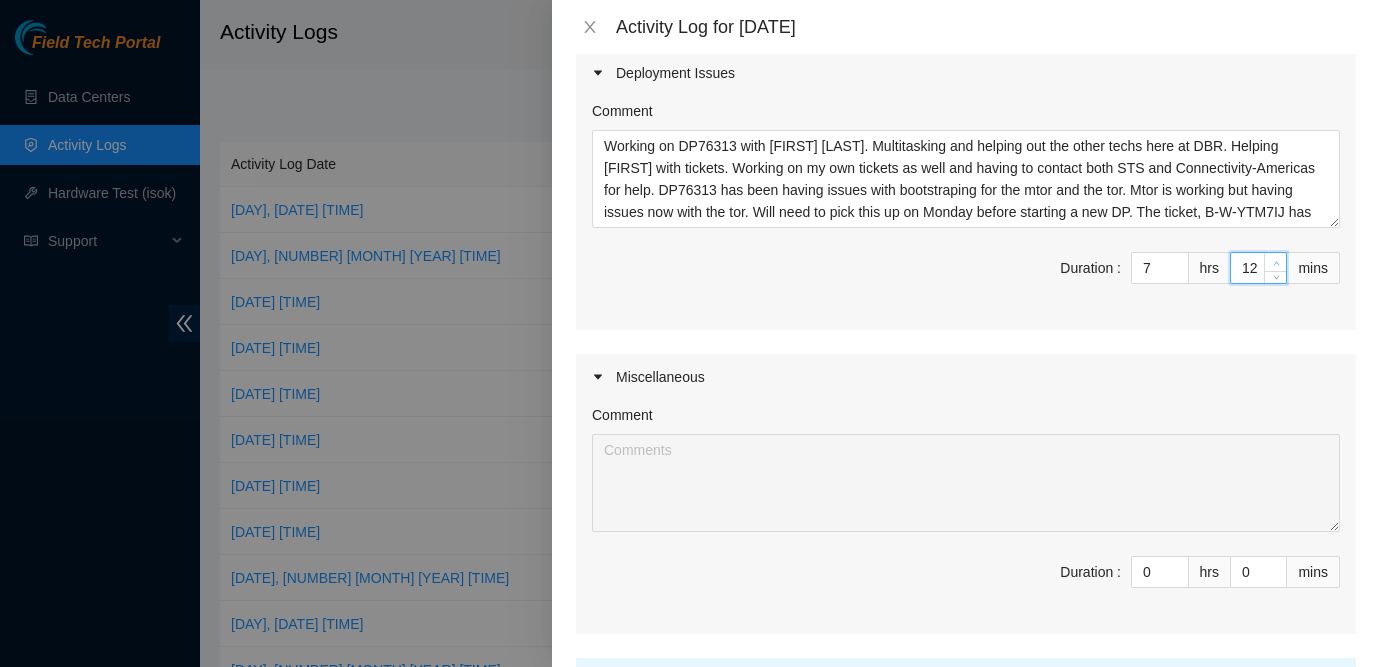click 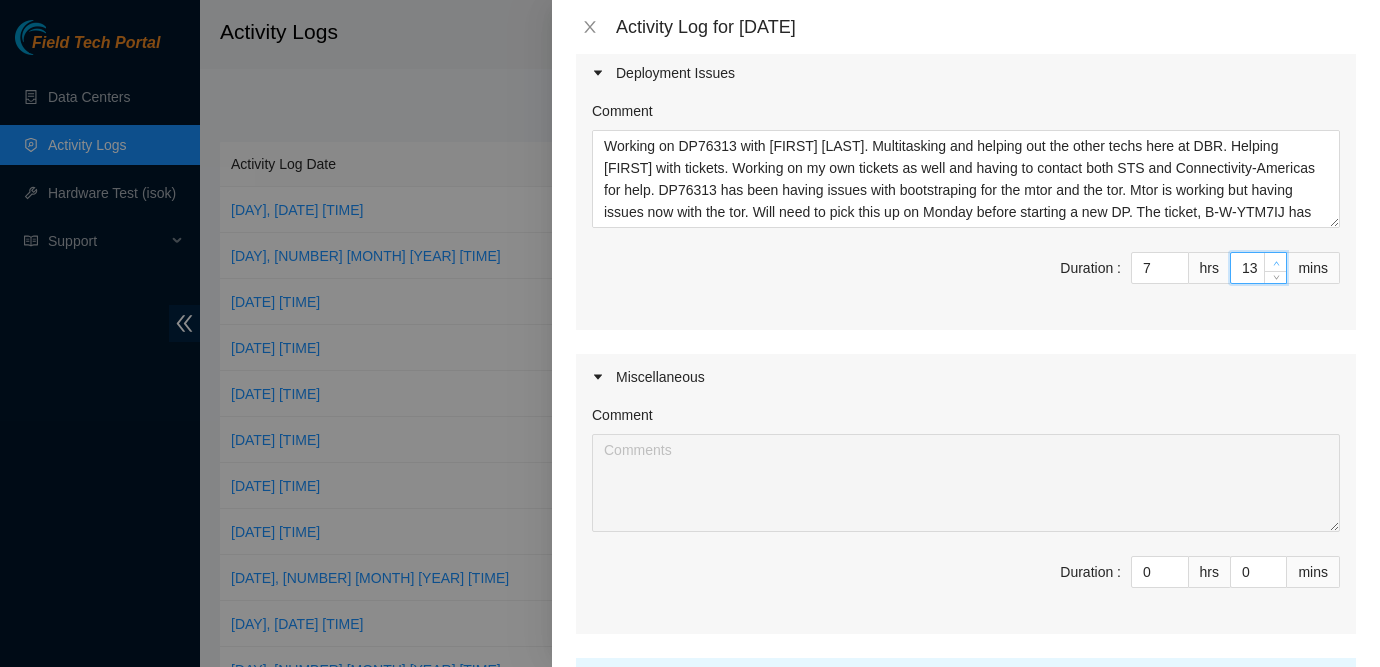 click 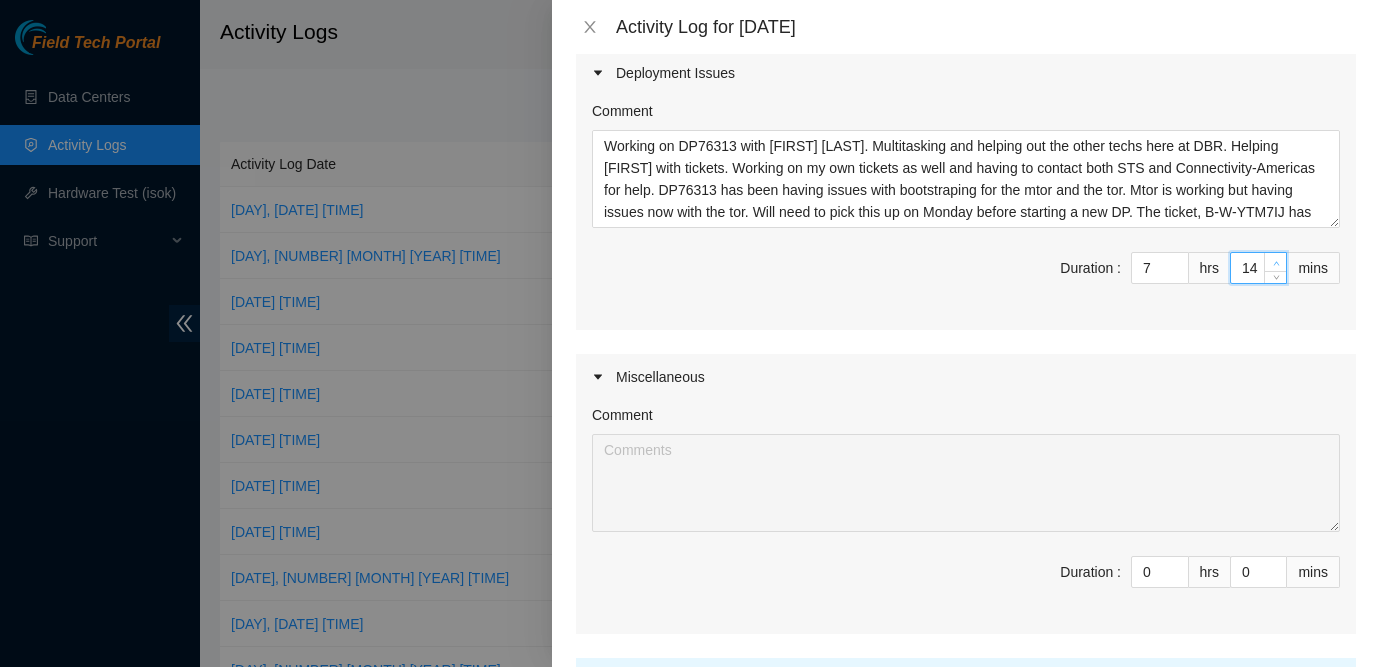 click 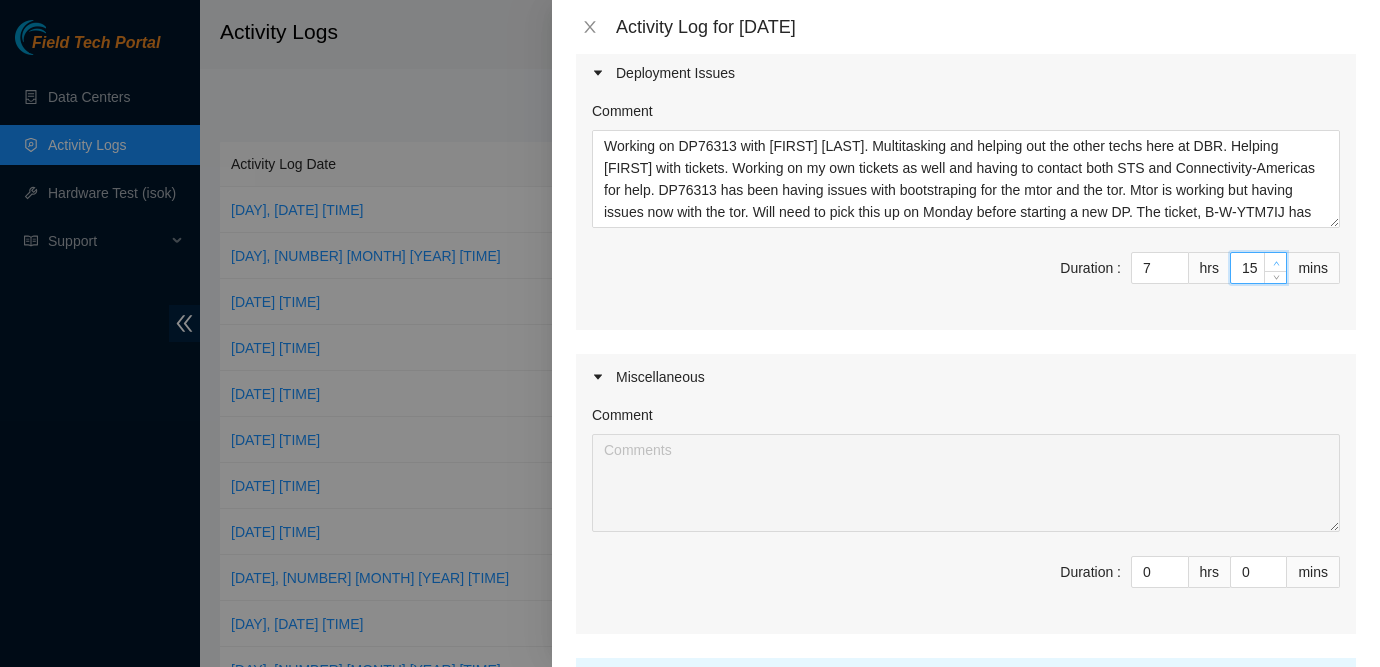 click 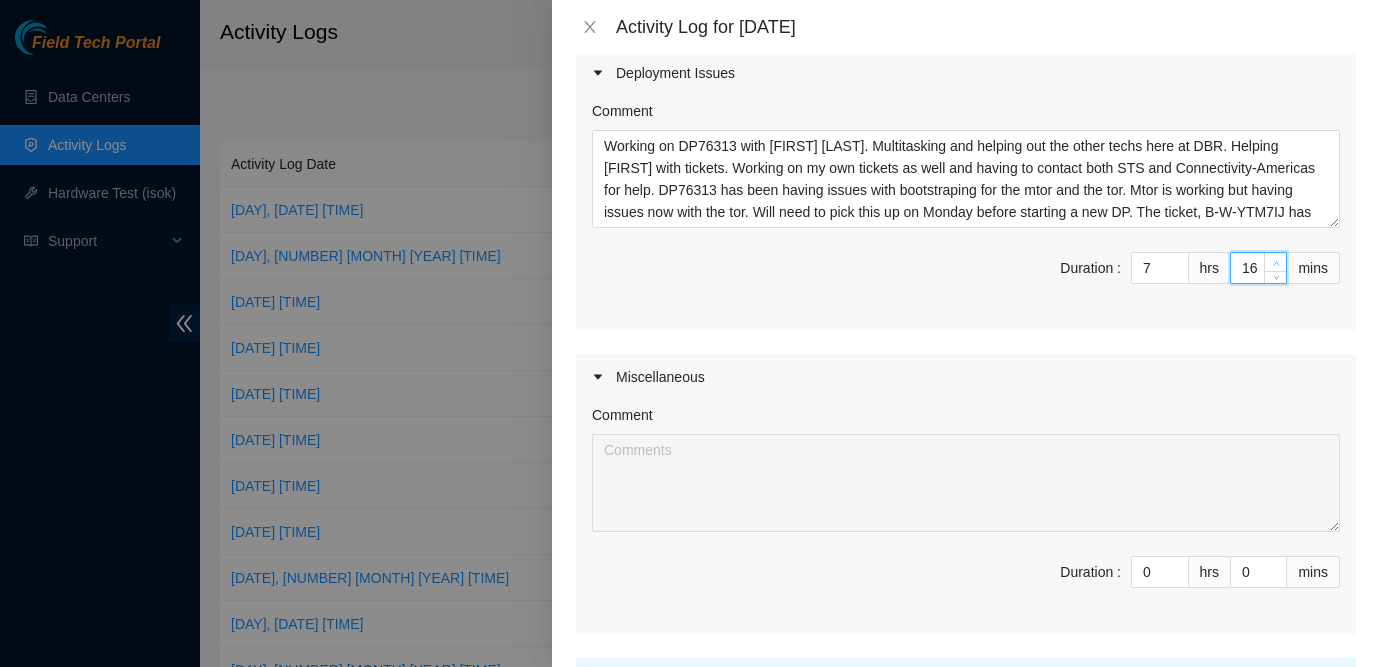 click 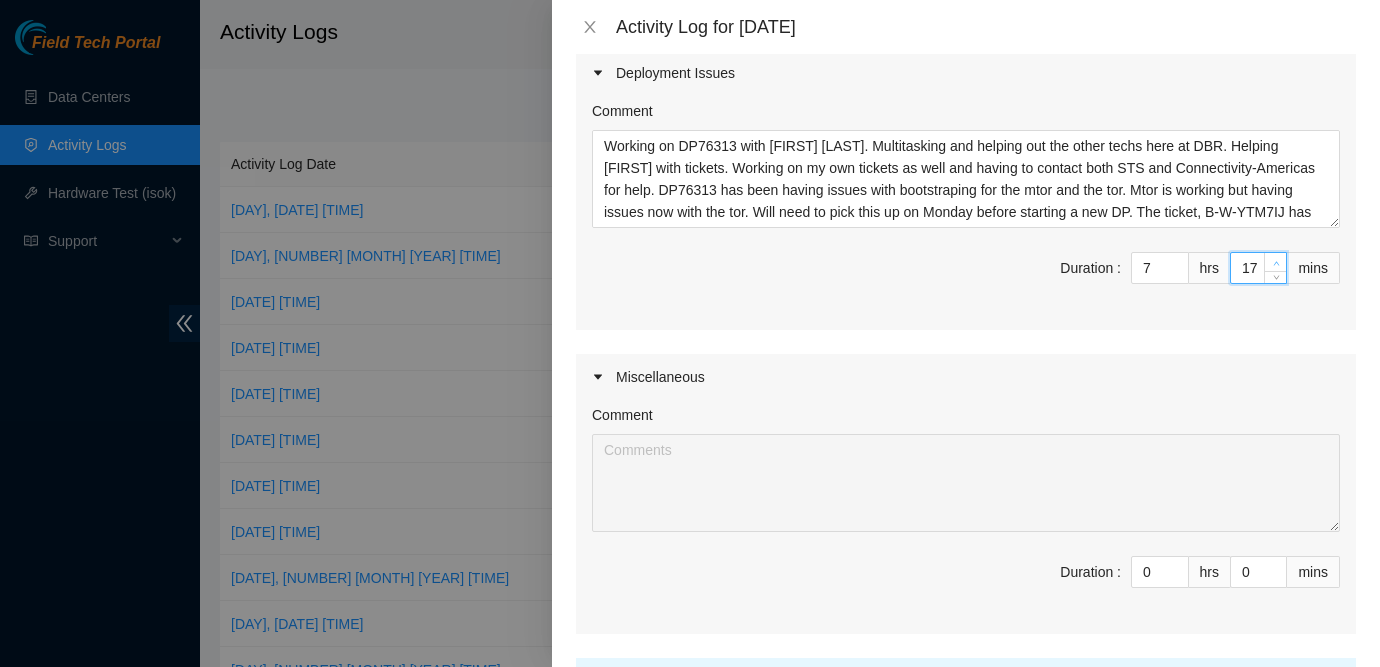 click 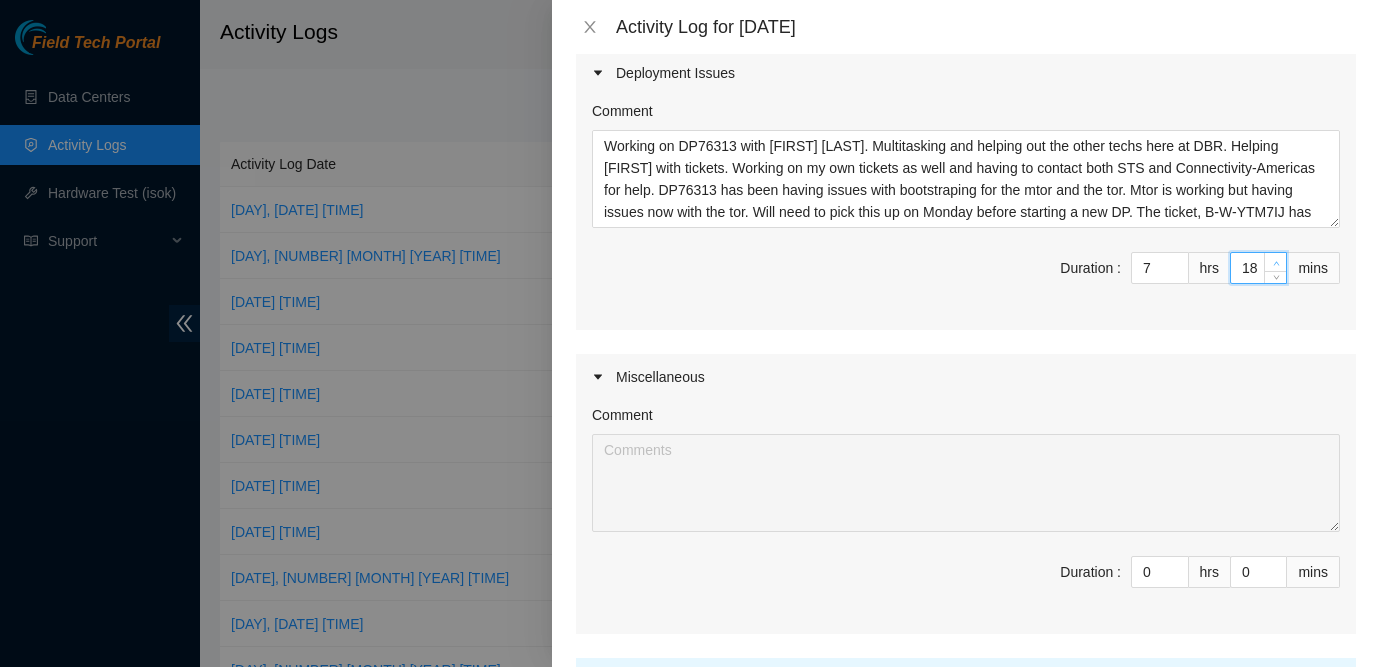 click 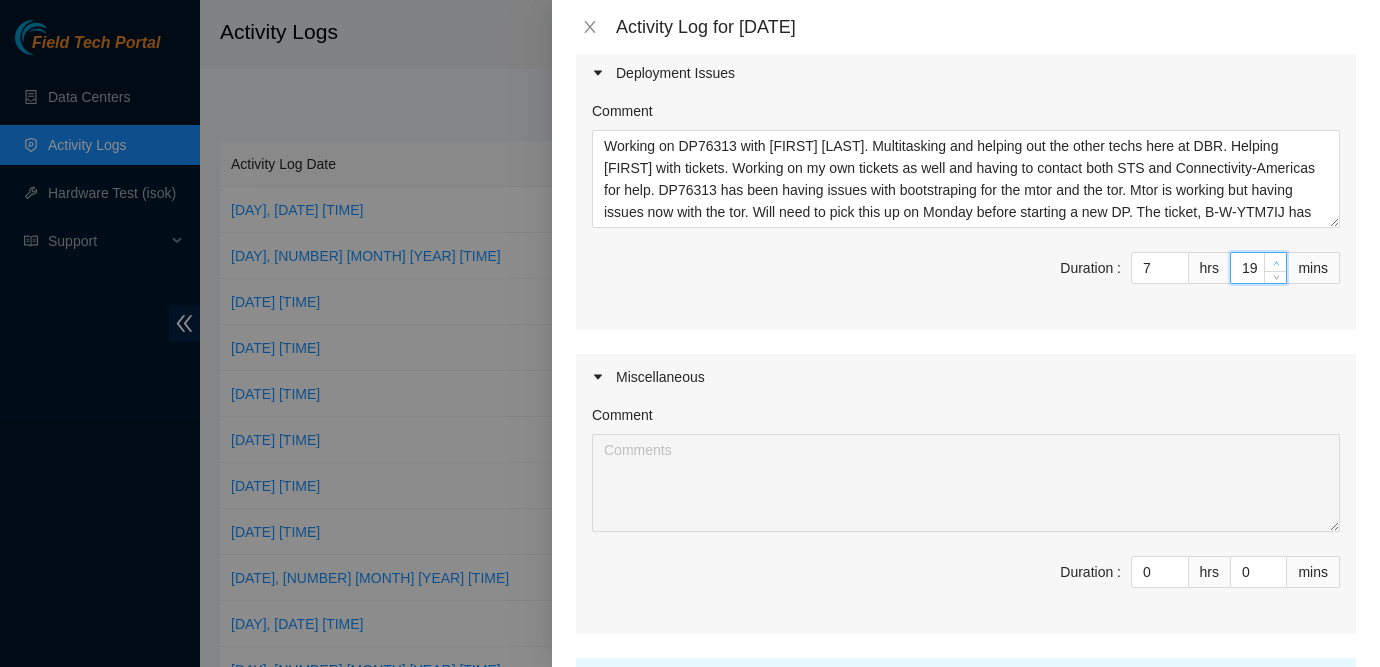 click 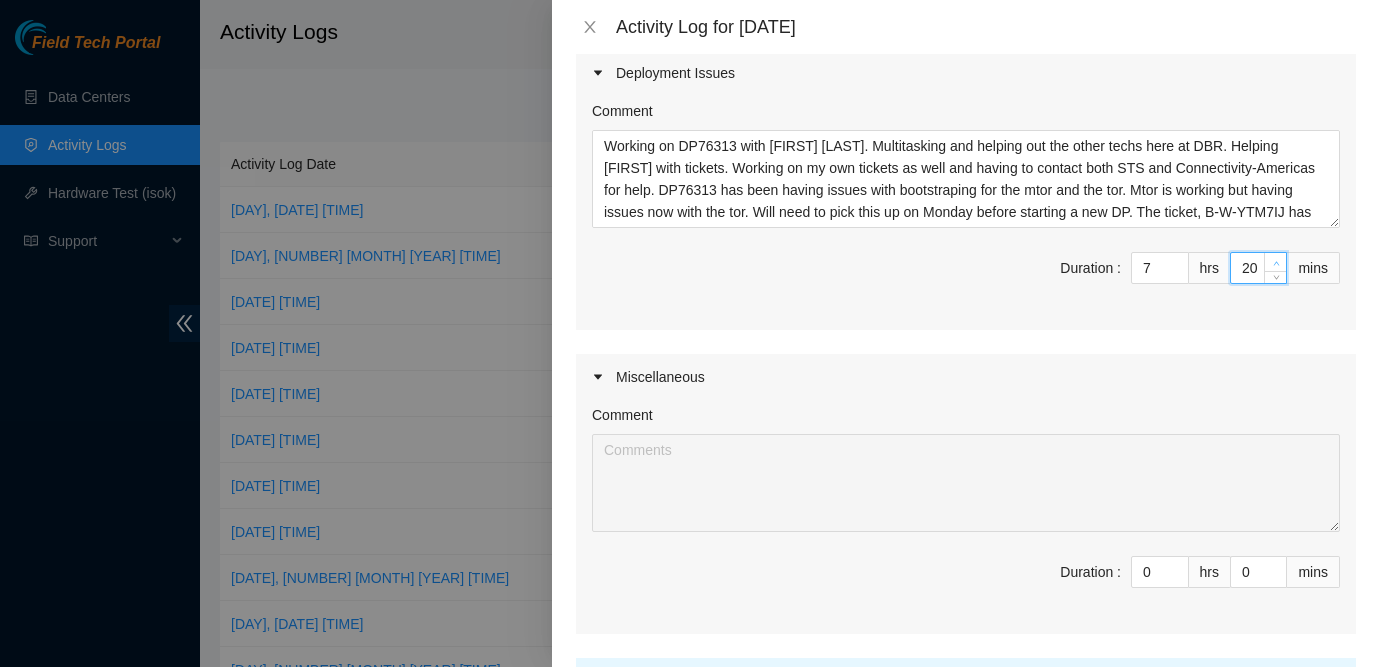 click 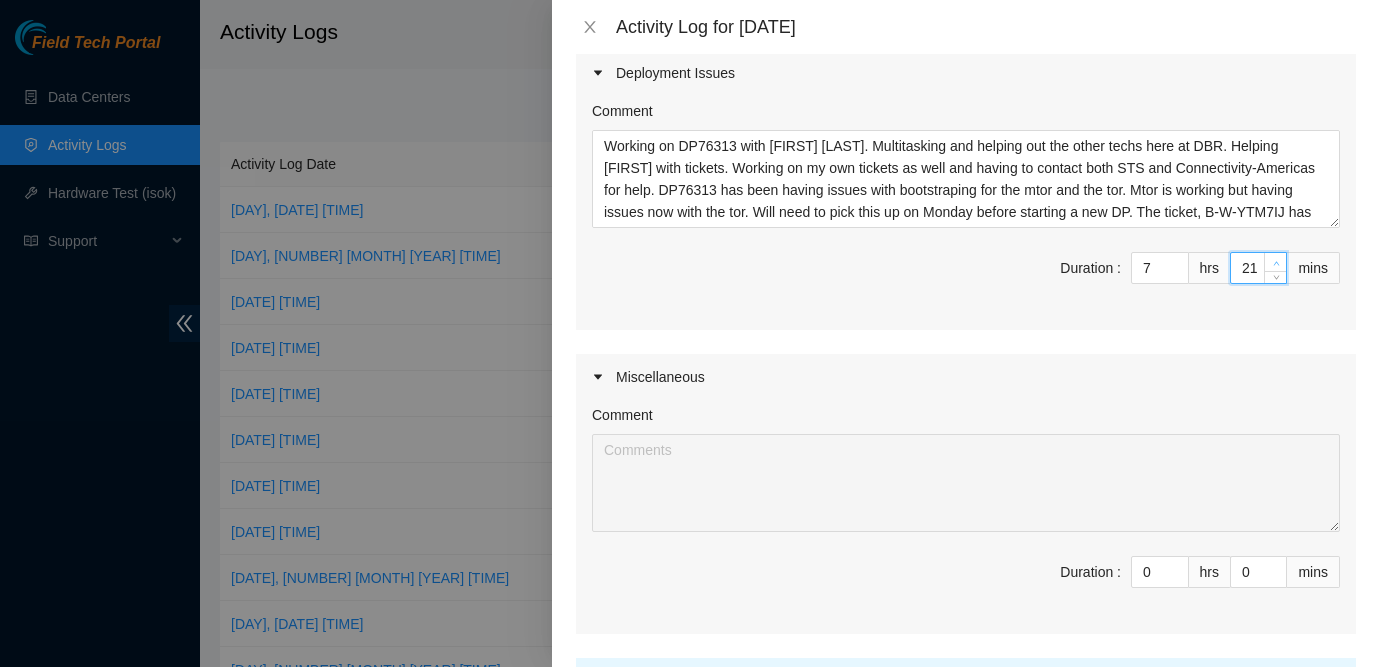 click 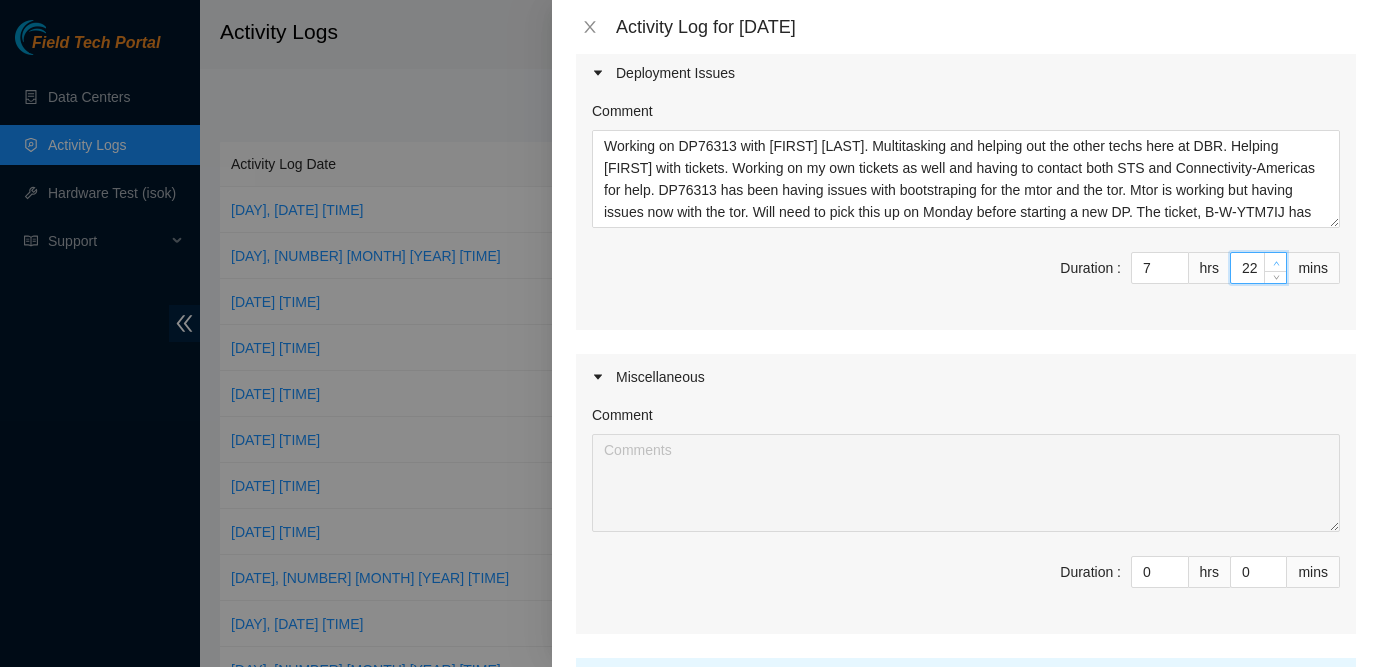 click 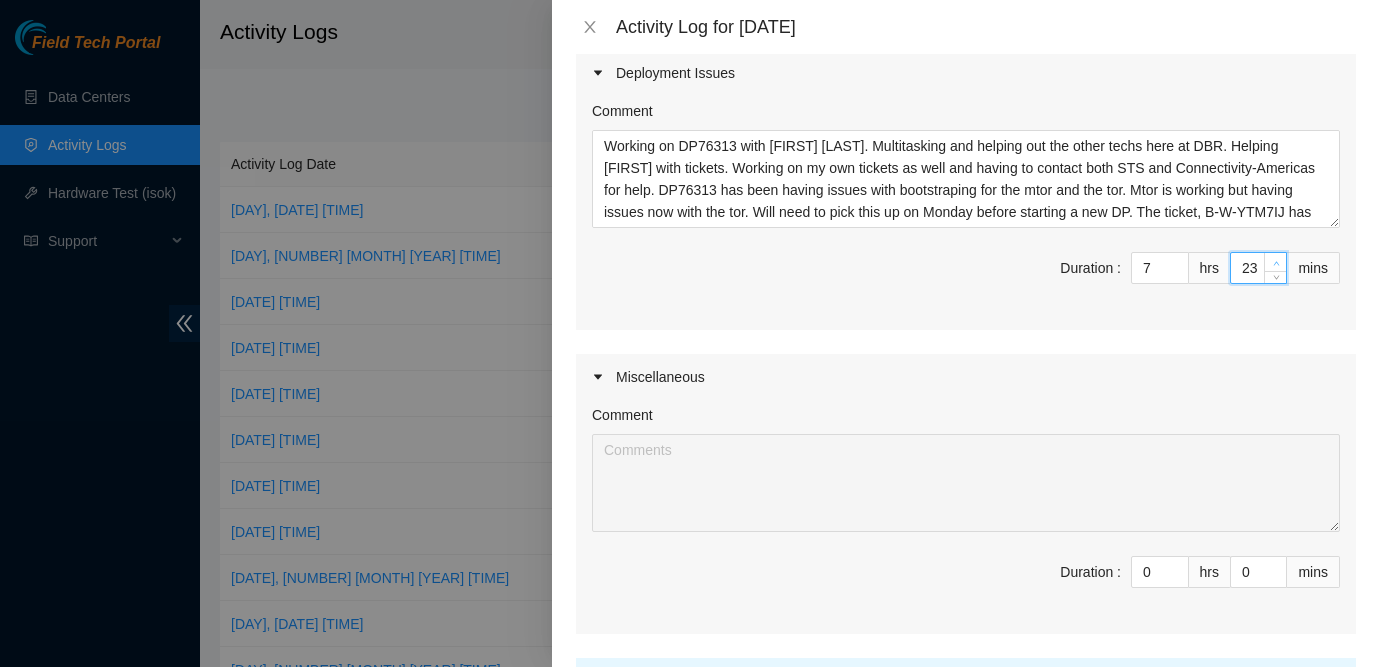 click 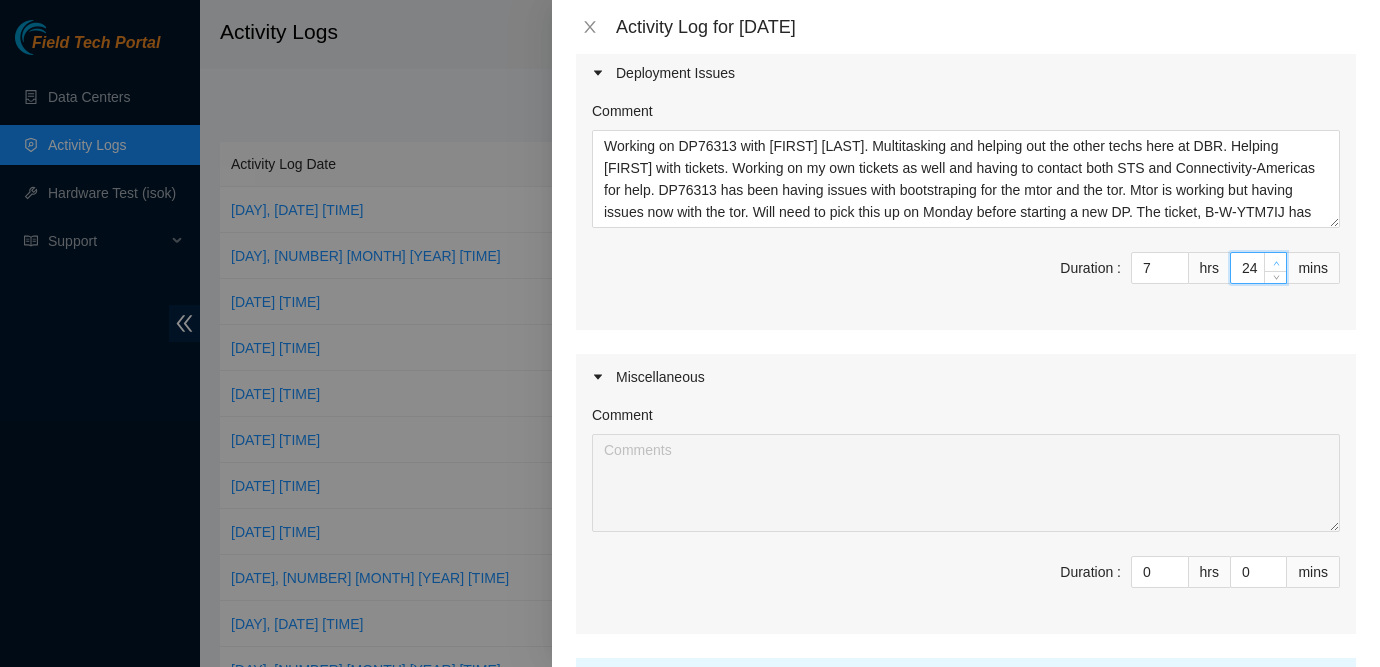 click 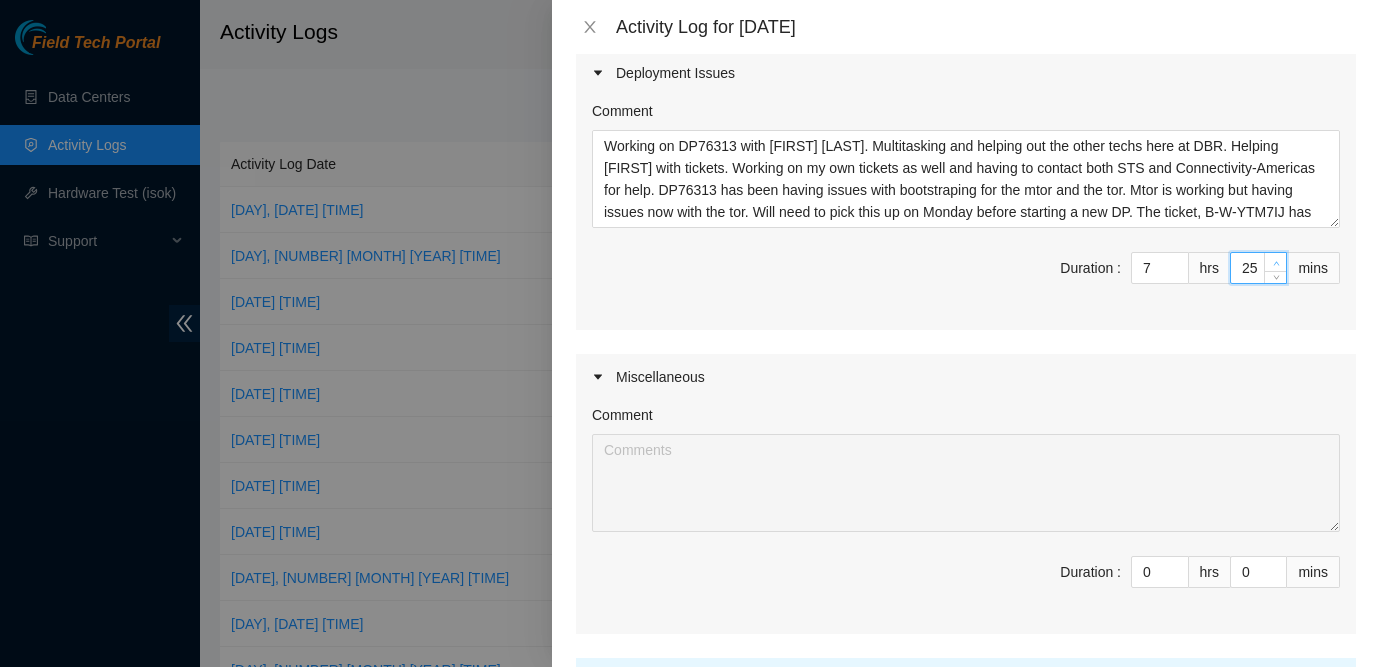 type on "25" 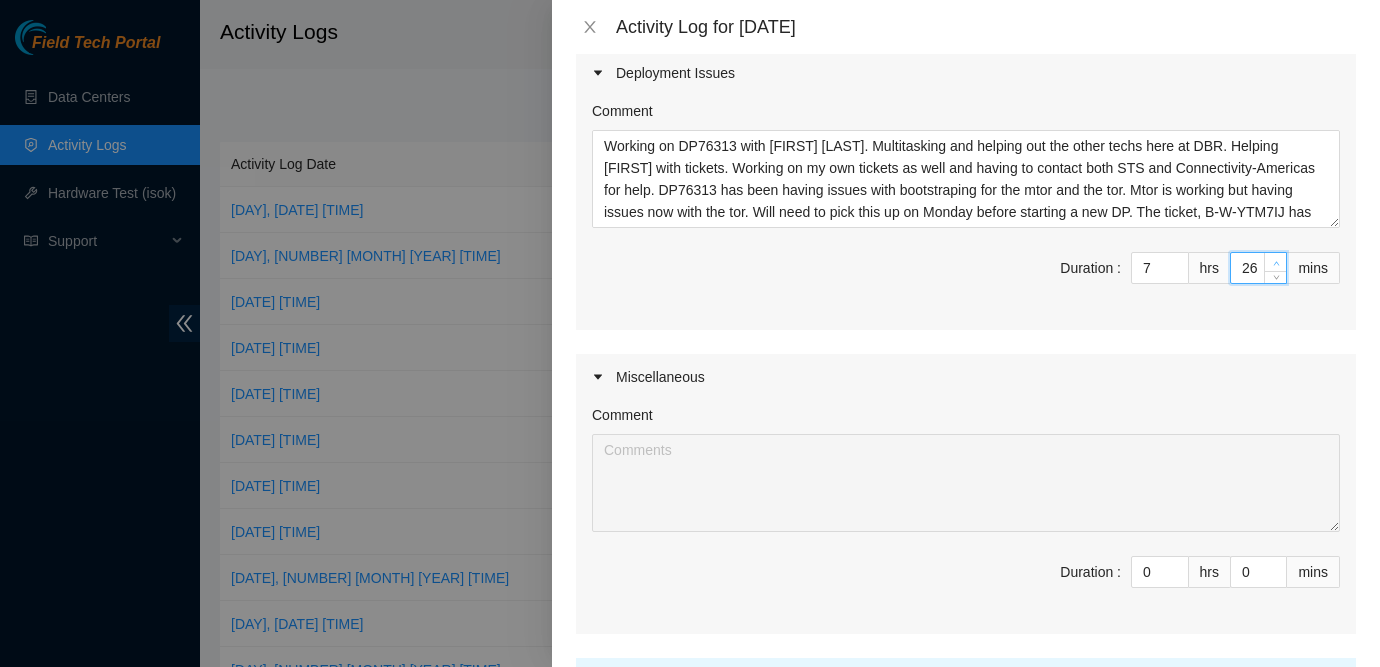 click 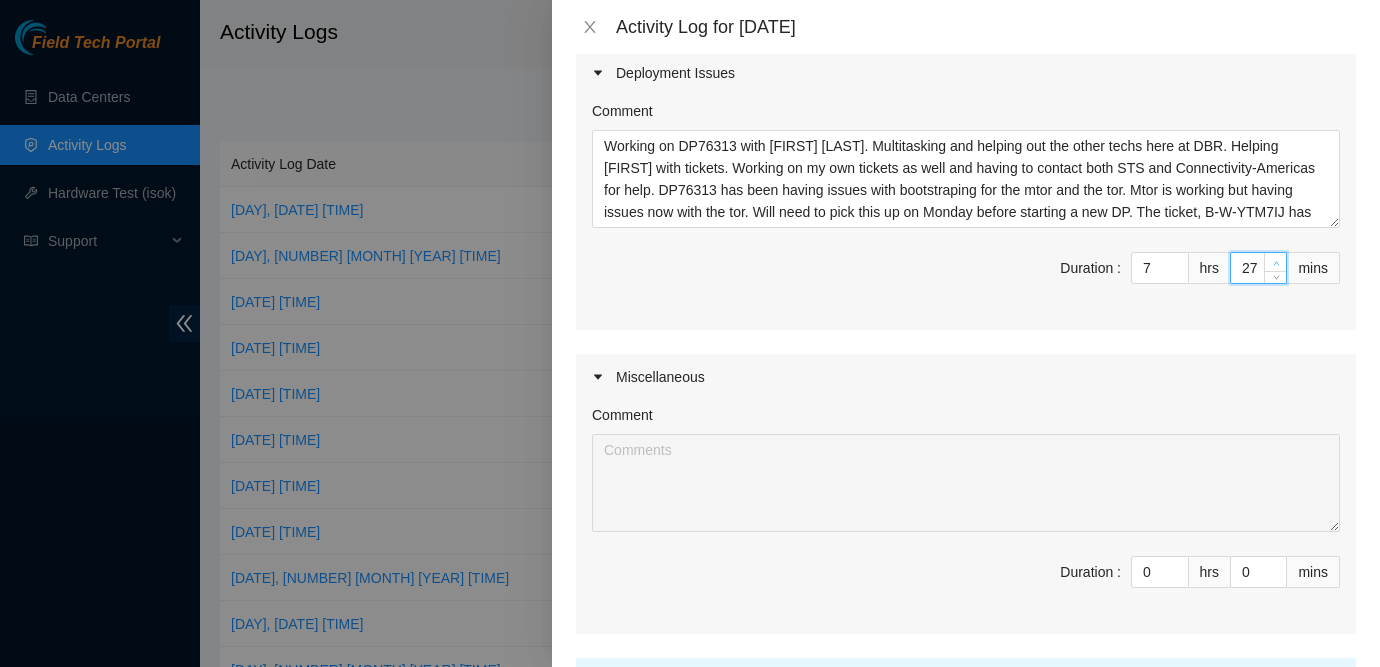 click 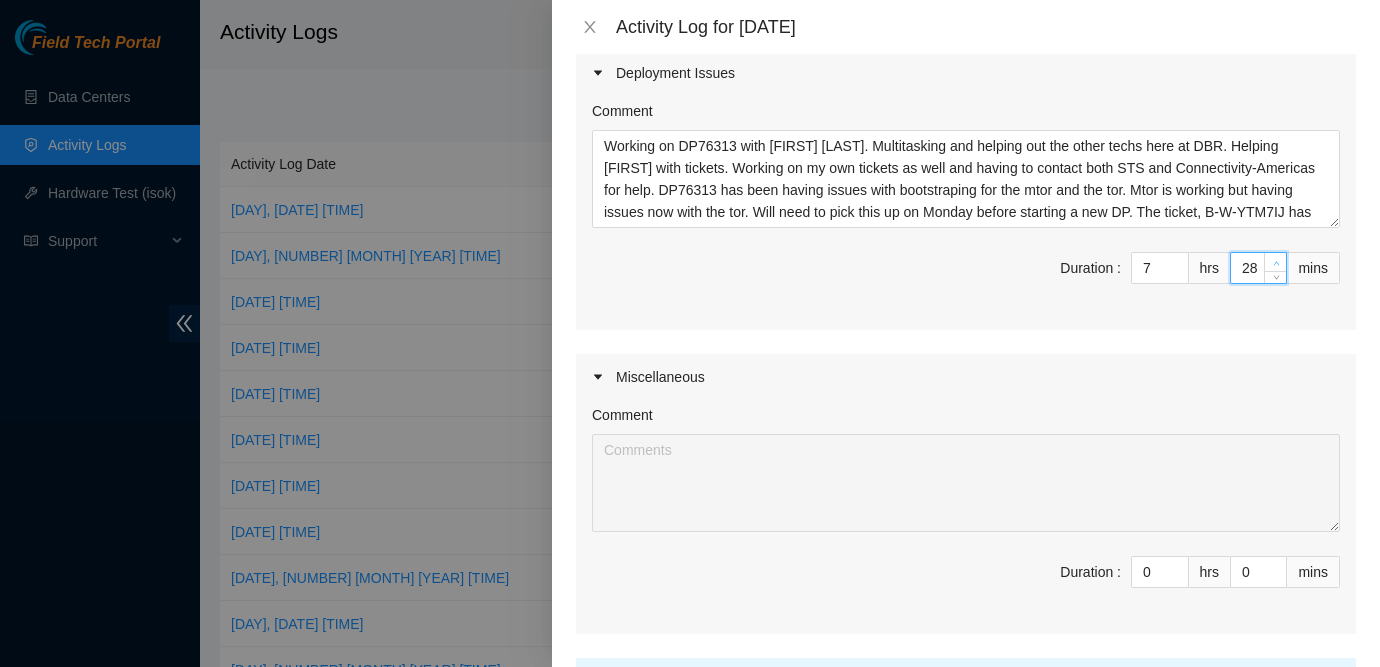 click 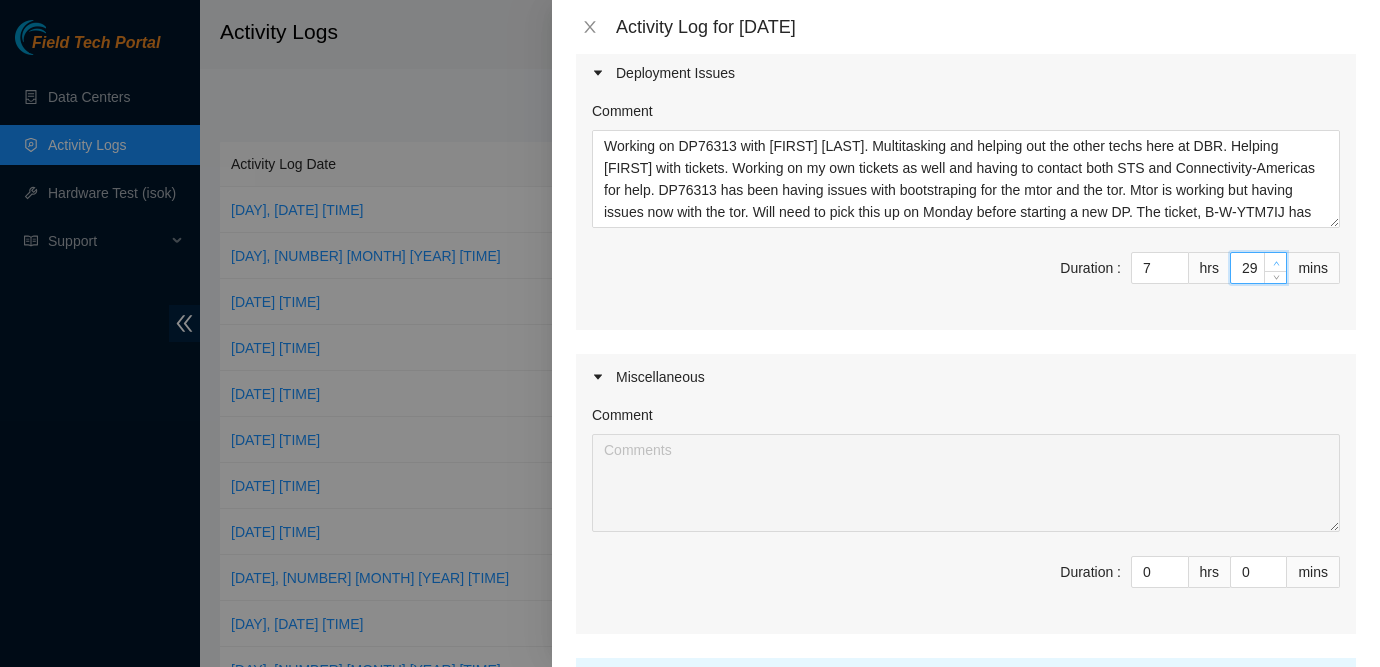 click 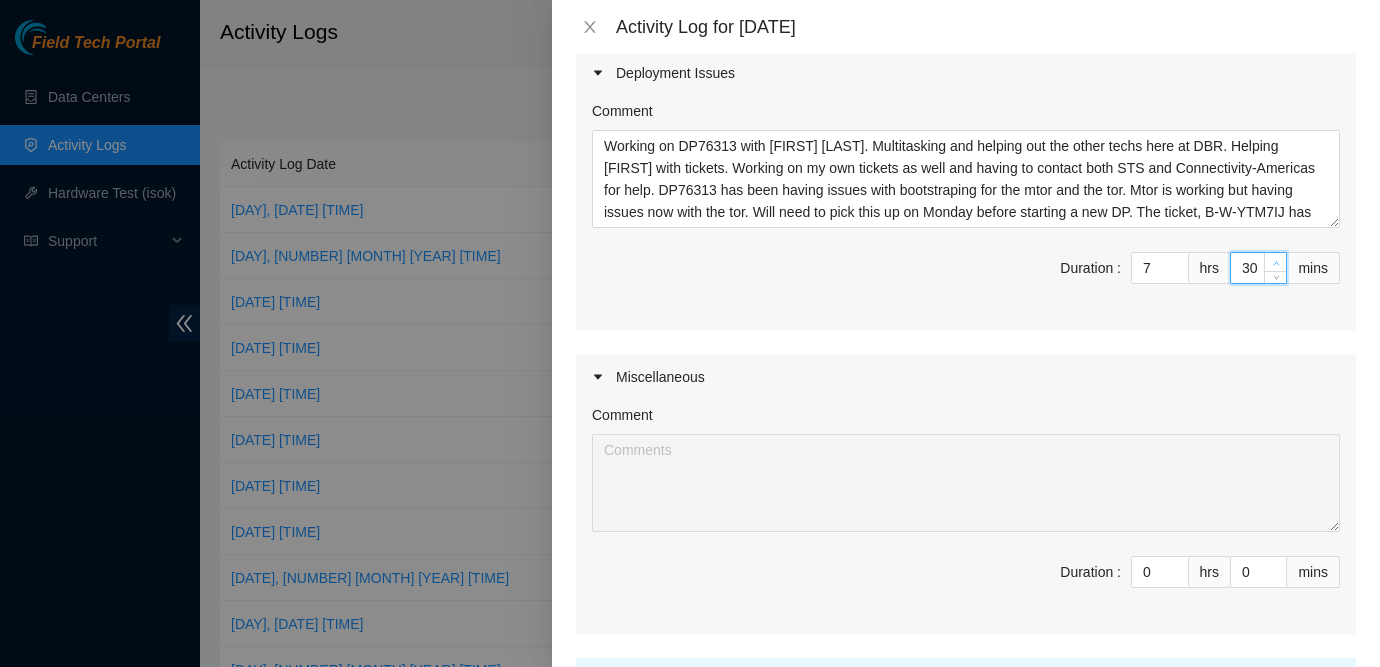 click 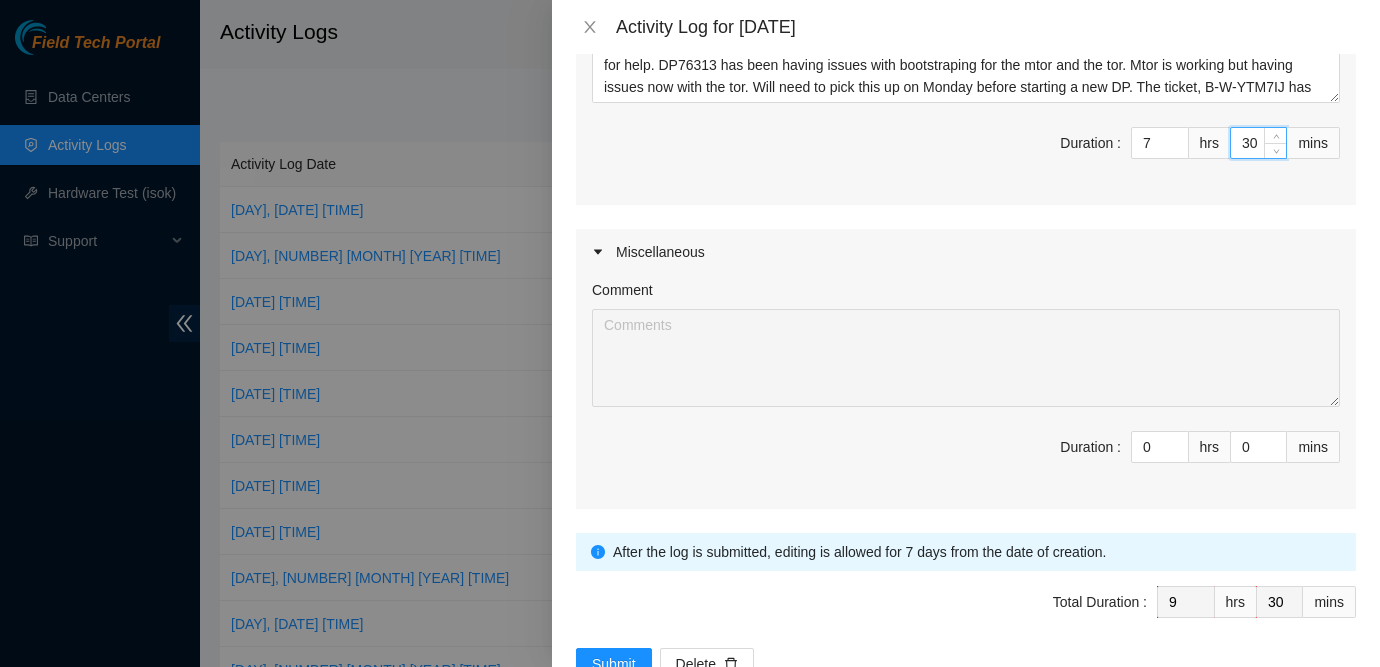 scroll, scrollTop: 921, scrollLeft: 0, axis: vertical 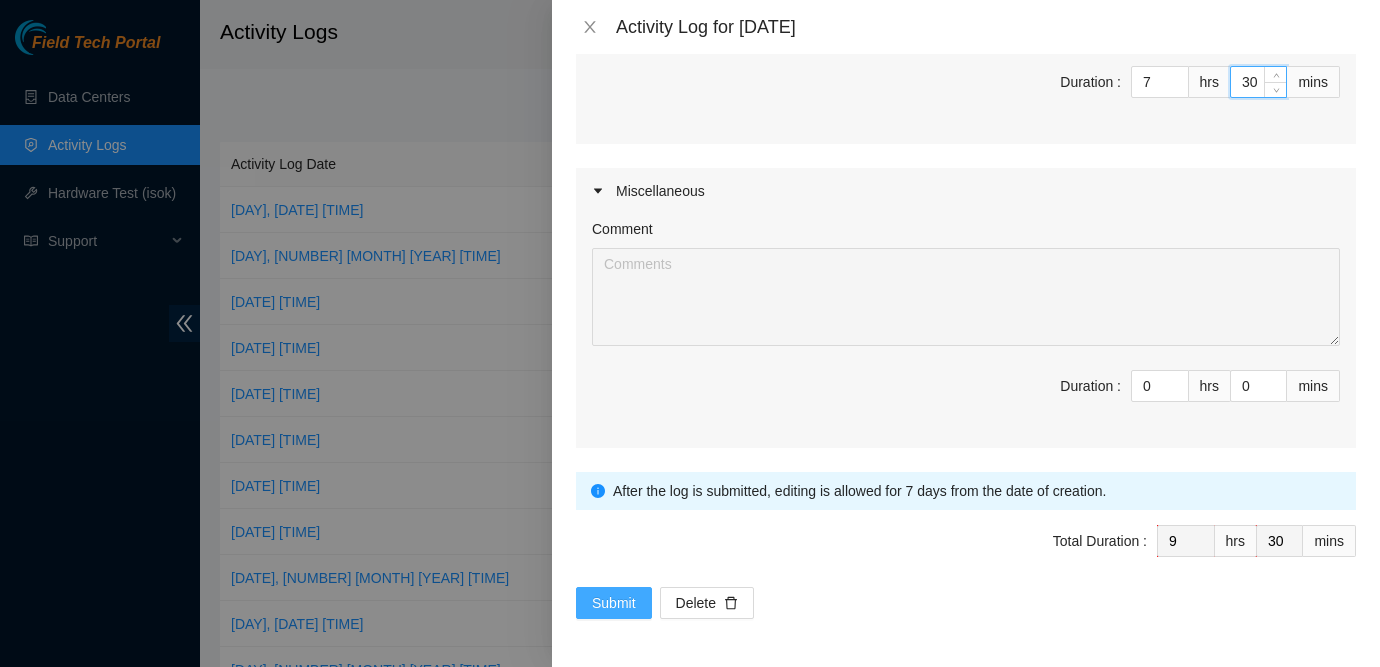 click on "Submit" at bounding box center (614, 603) 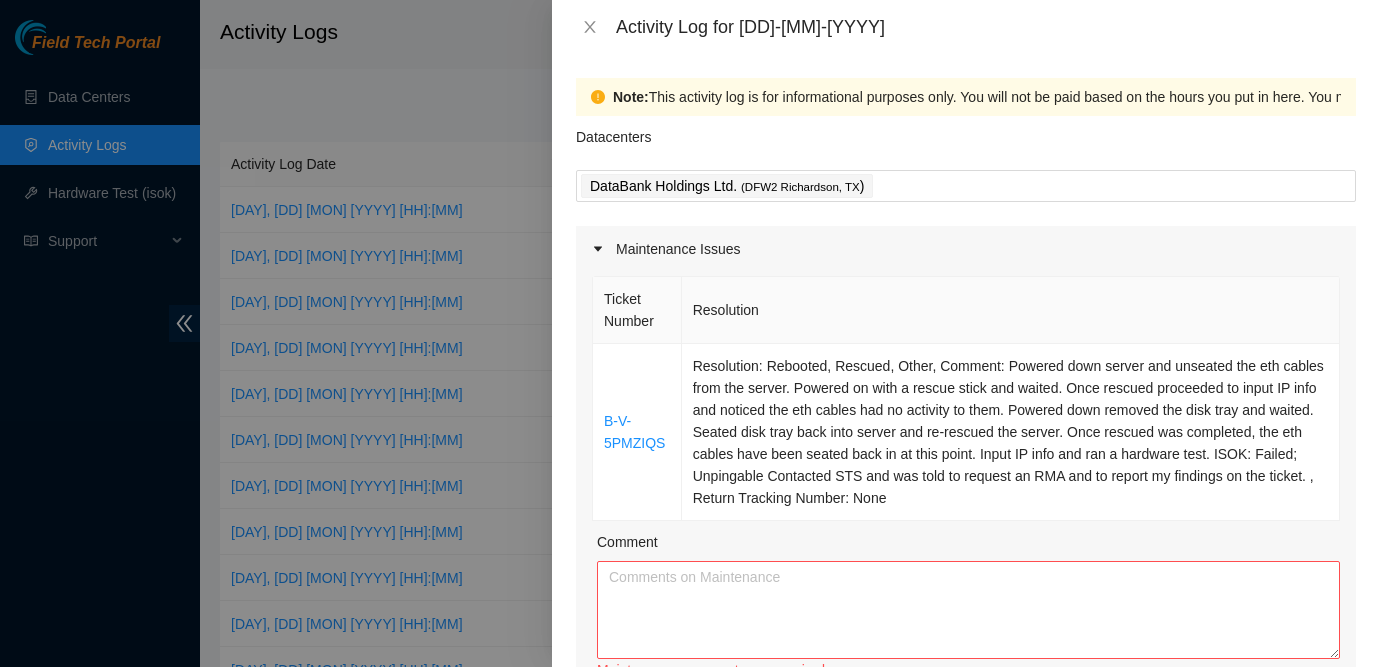 scroll, scrollTop: 0, scrollLeft: 0, axis: both 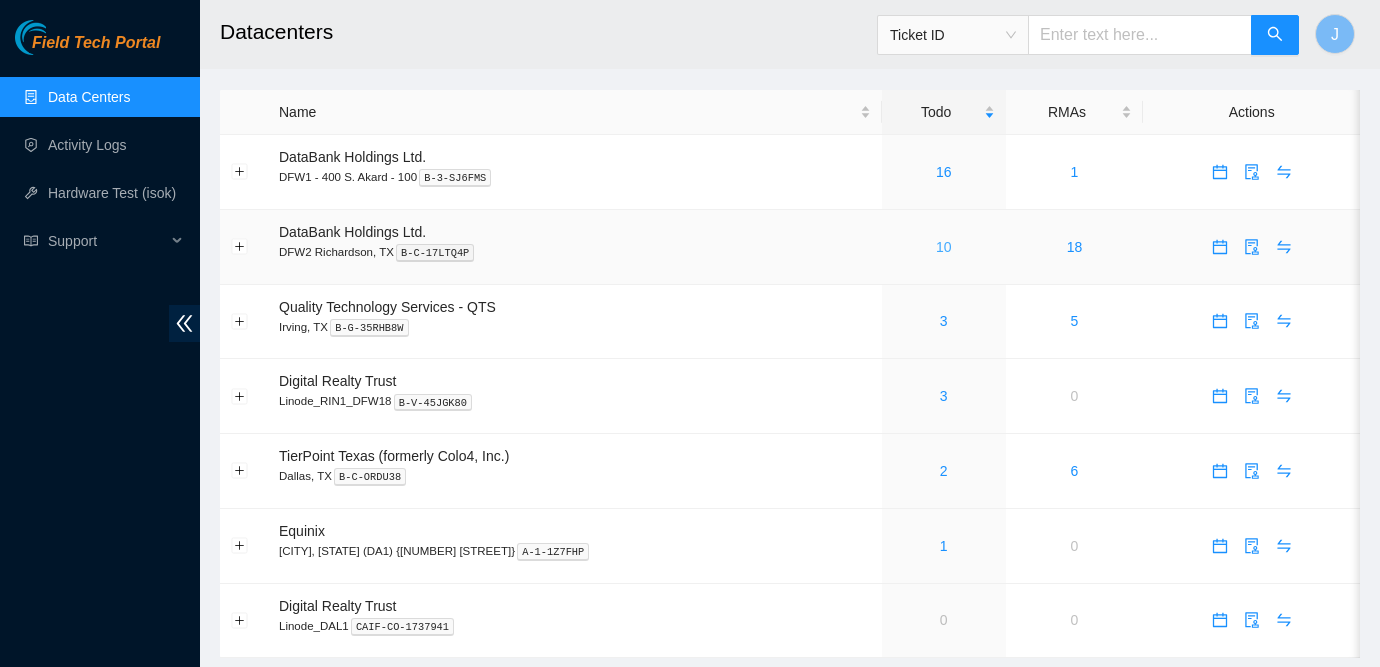 click on "10" at bounding box center (944, 247) 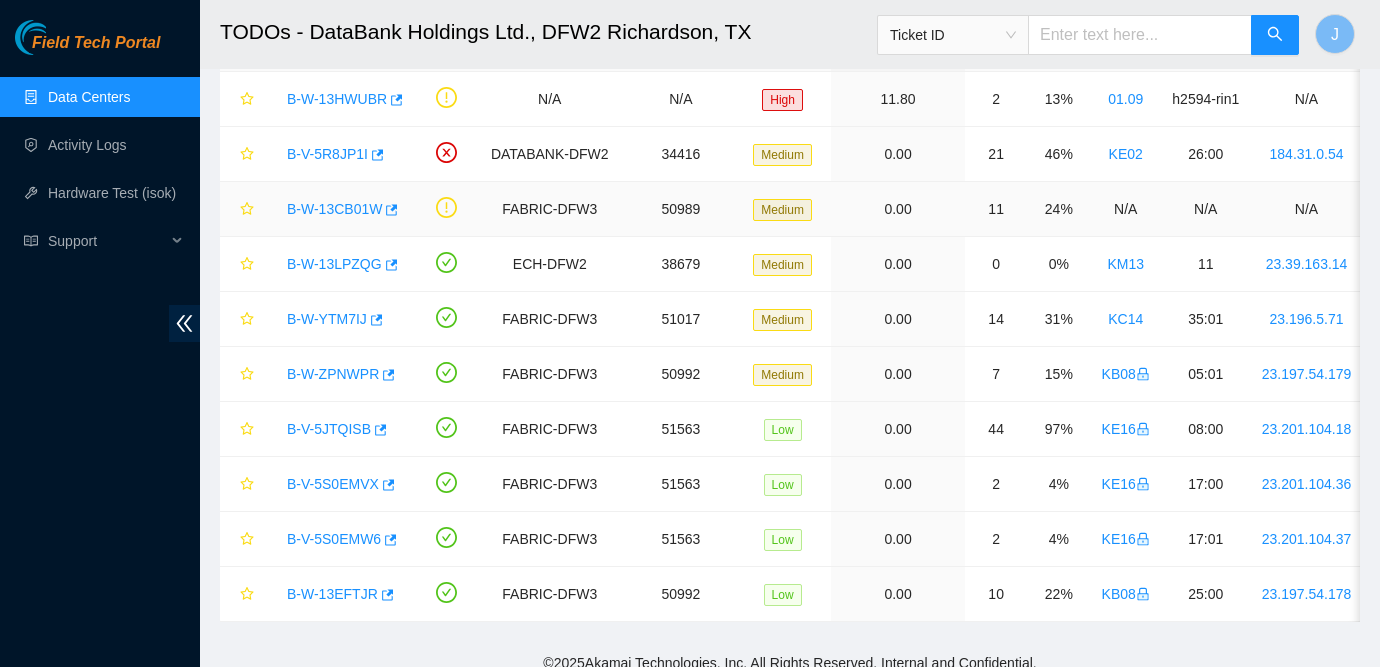 scroll, scrollTop: 160, scrollLeft: 0, axis: vertical 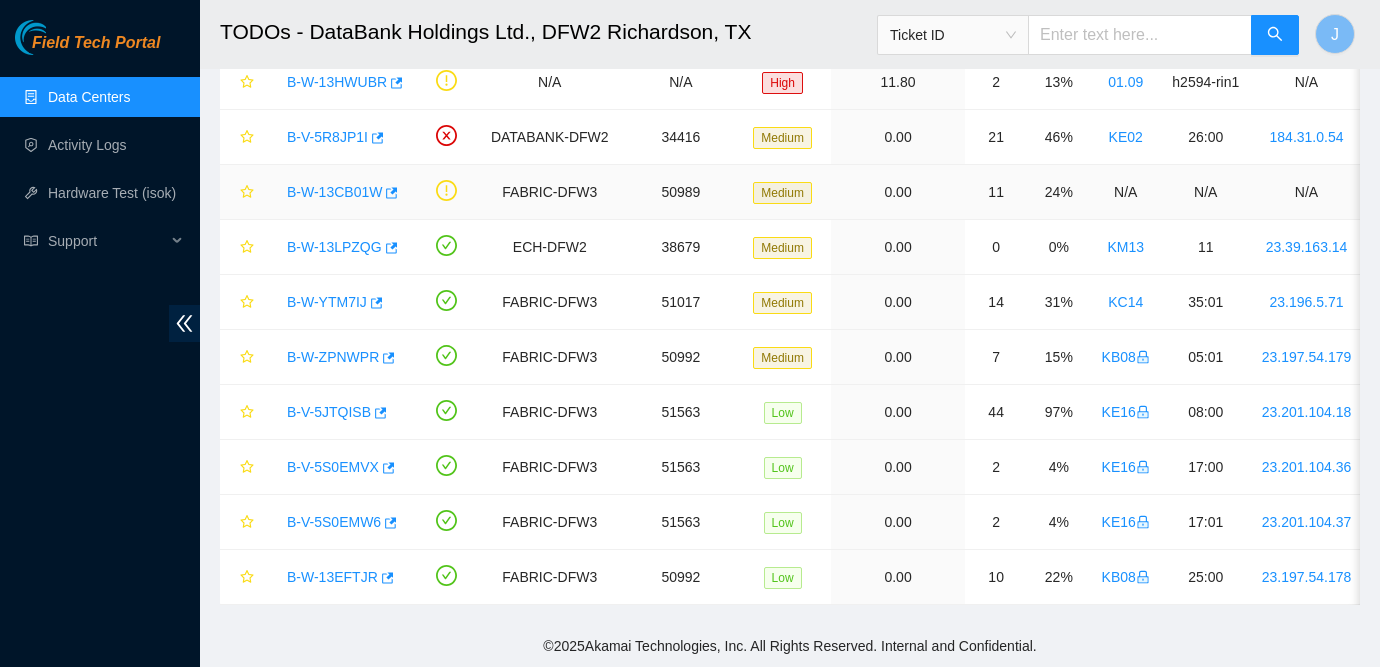 click on "B-W-13CB01W" at bounding box center (334, 192) 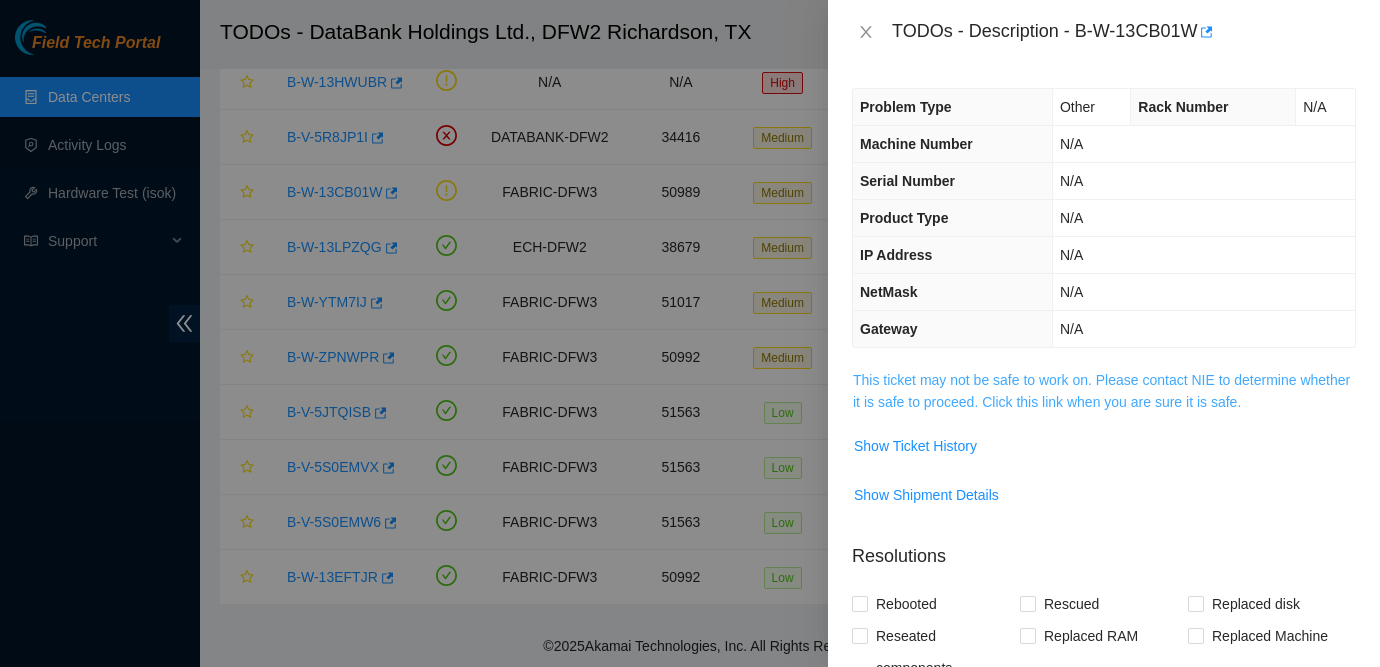 click on "This ticket may not be safe to work on. Please contact NIE to determine whether it is safe to proceed. Click this link when you are sure it is safe." at bounding box center (1101, 391) 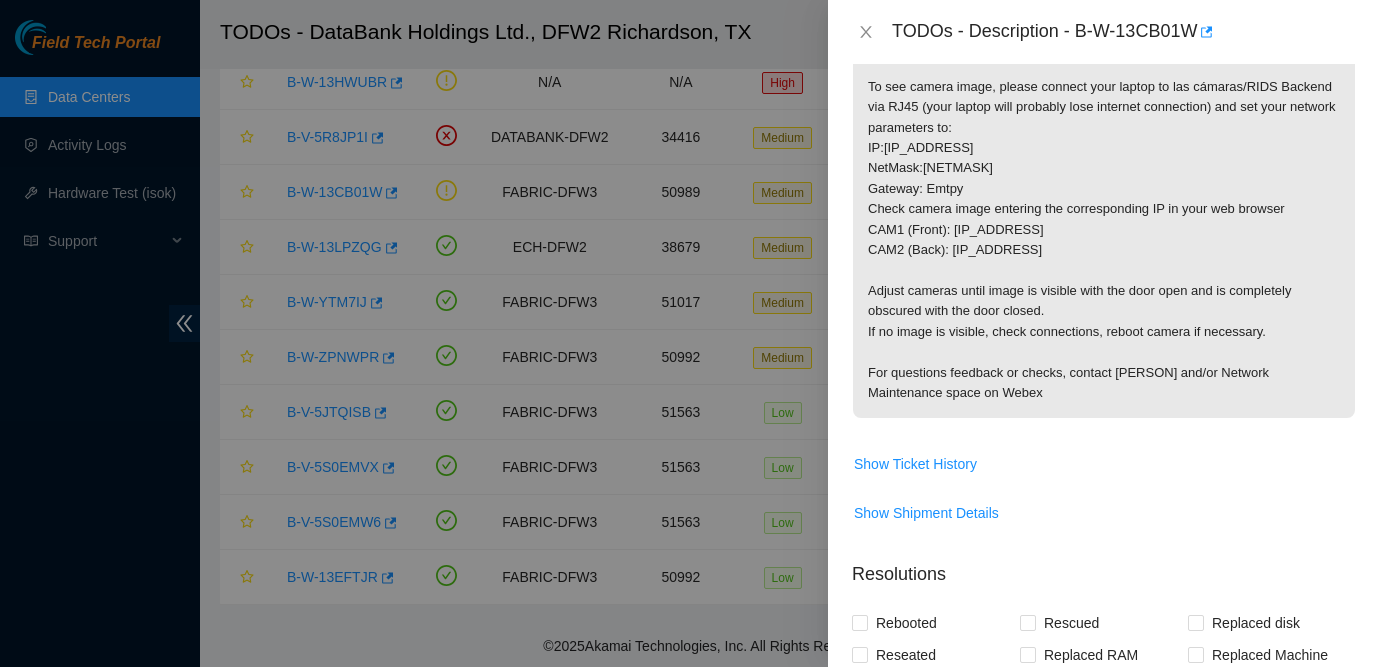 scroll, scrollTop: 406, scrollLeft: 0, axis: vertical 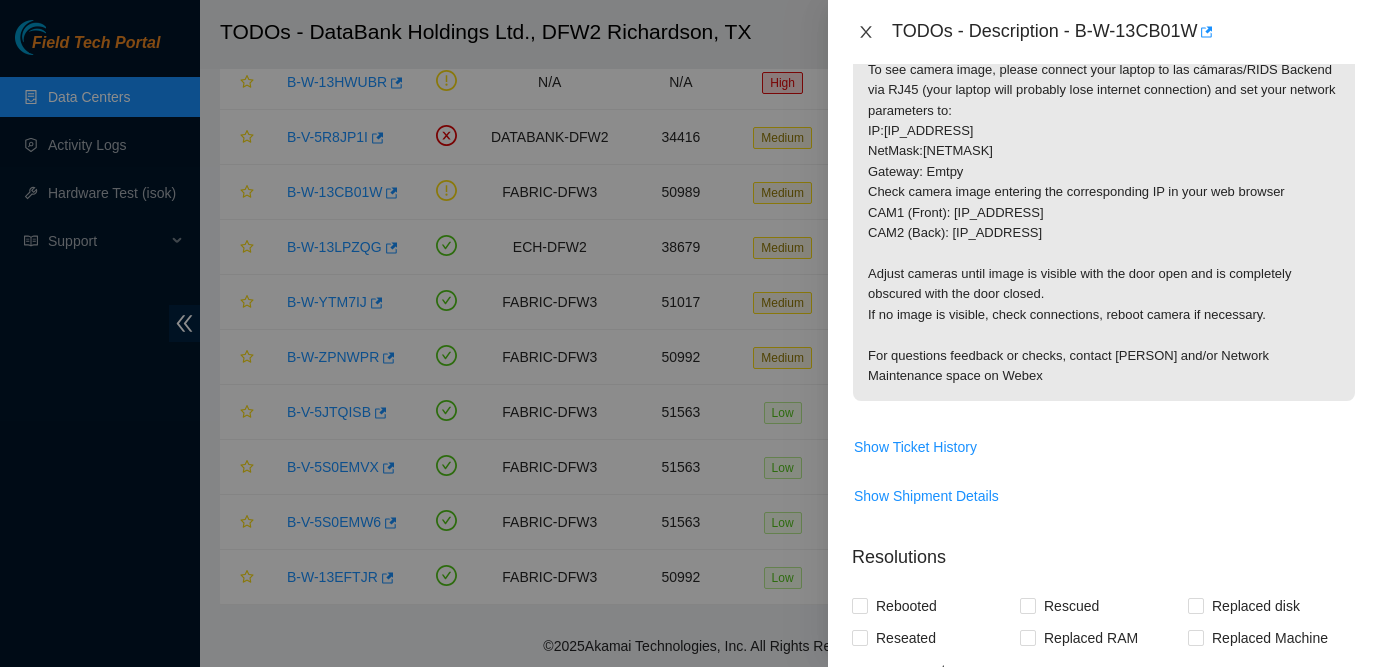 click 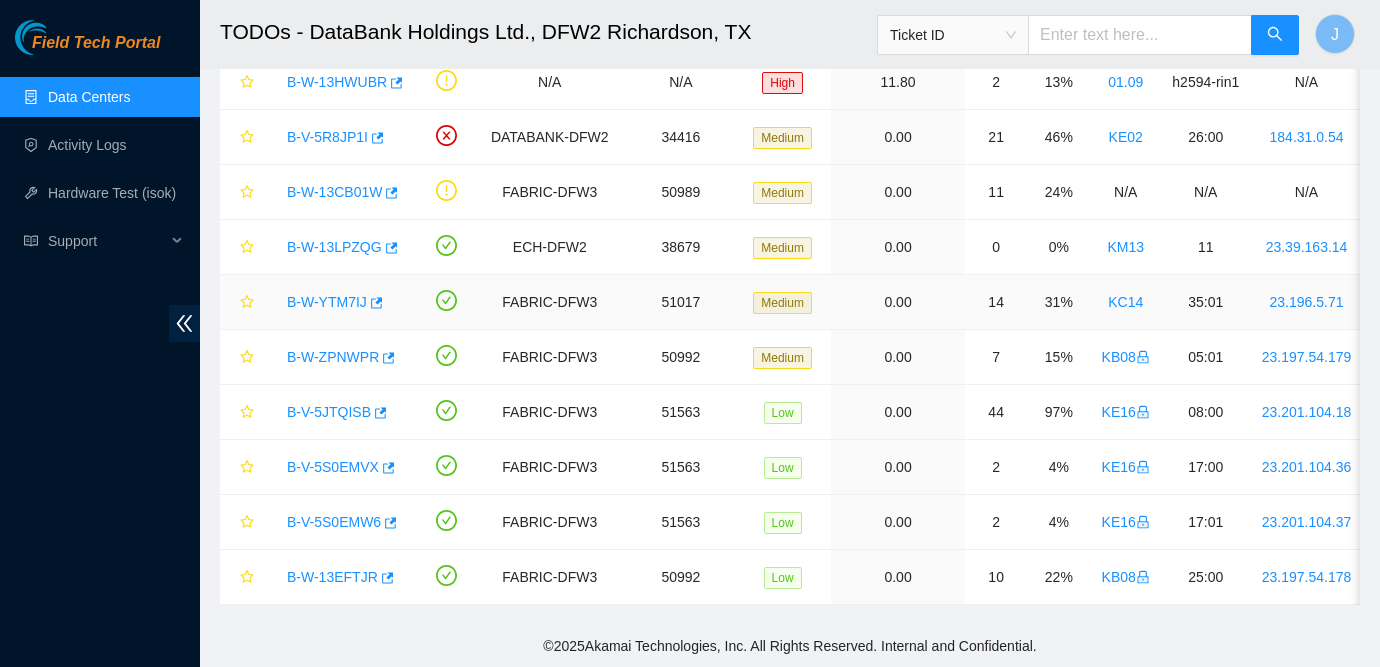 scroll, scrollTop: 472, scrollLeft: 0, axis: vertical 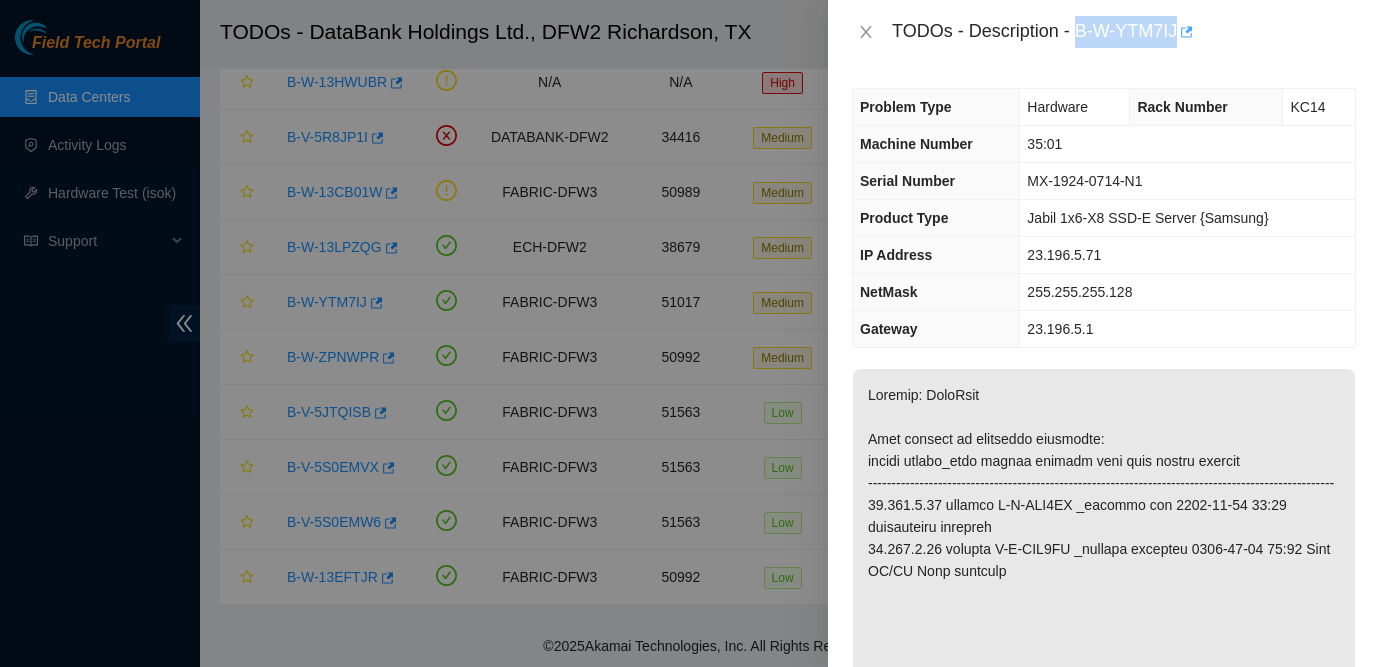 drag, startPoint x: 1081, startPoint y: 28, endPoint x: 1185, endPoint y: 28, distance: 104 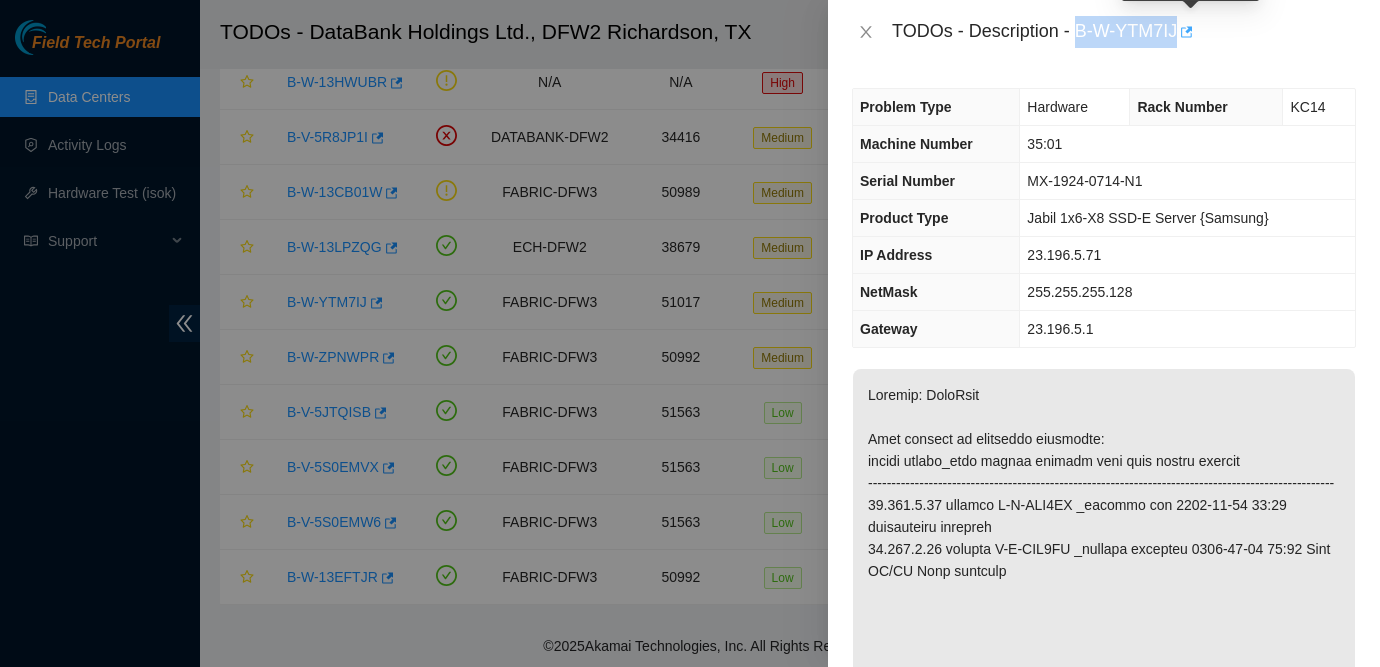 copy on "B-W-YTM7IJ" 